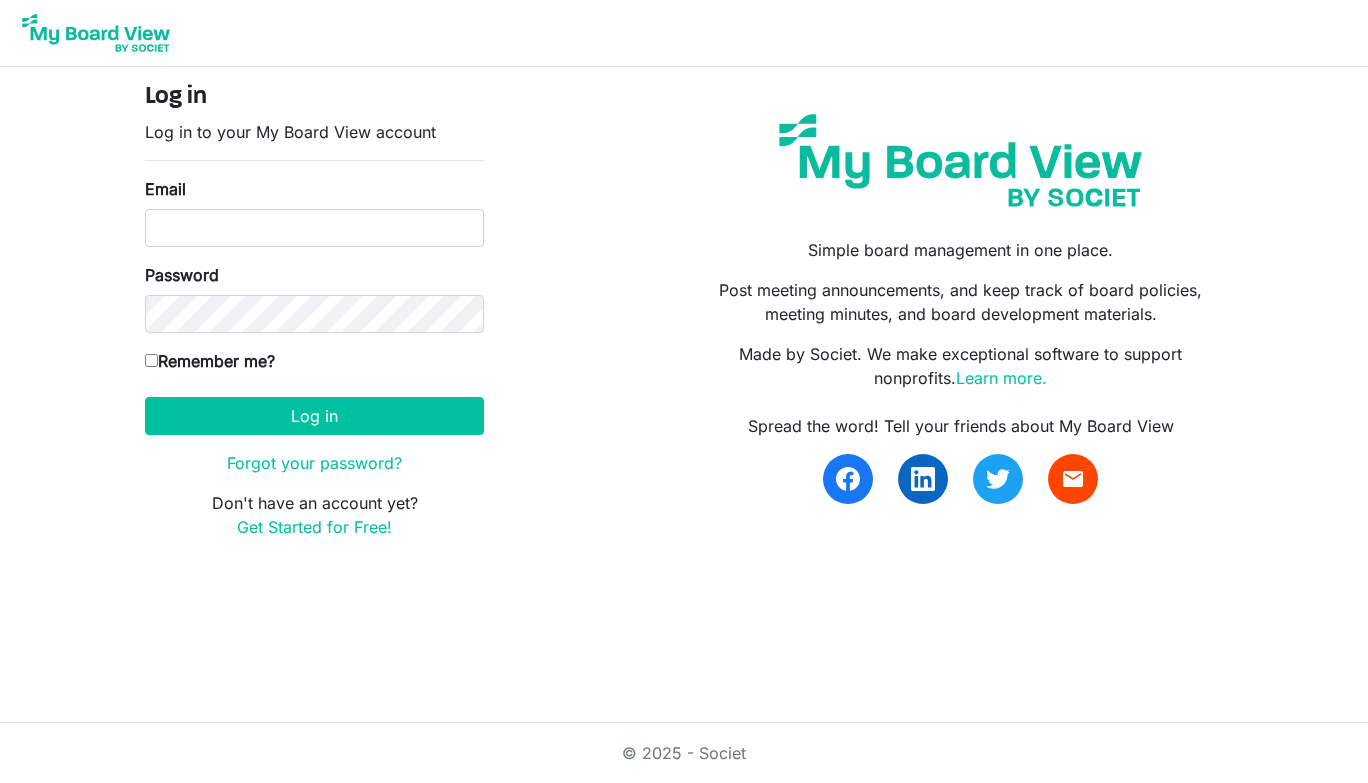 scroll, scrollTop: 0, scrollLeft: 0, axis: both 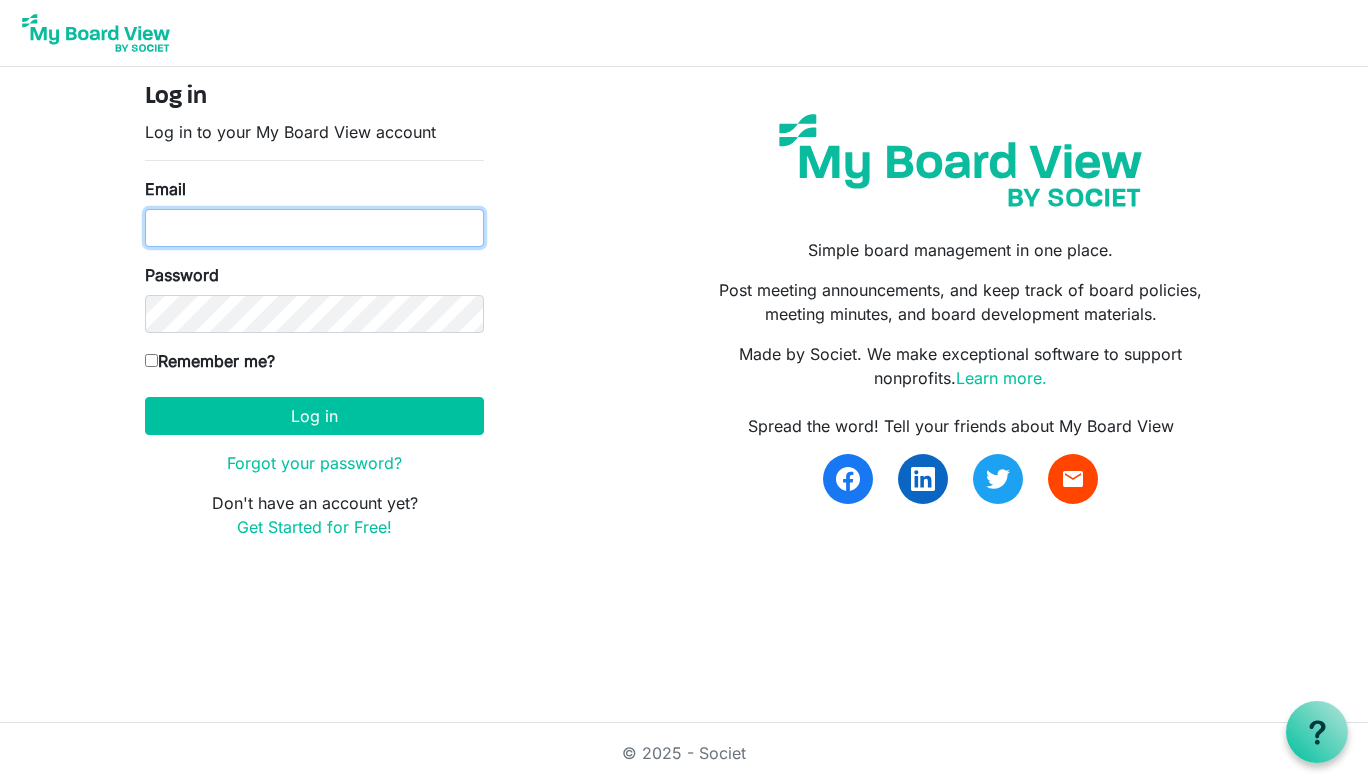 click on "Email" at bounding box center [314, 228] 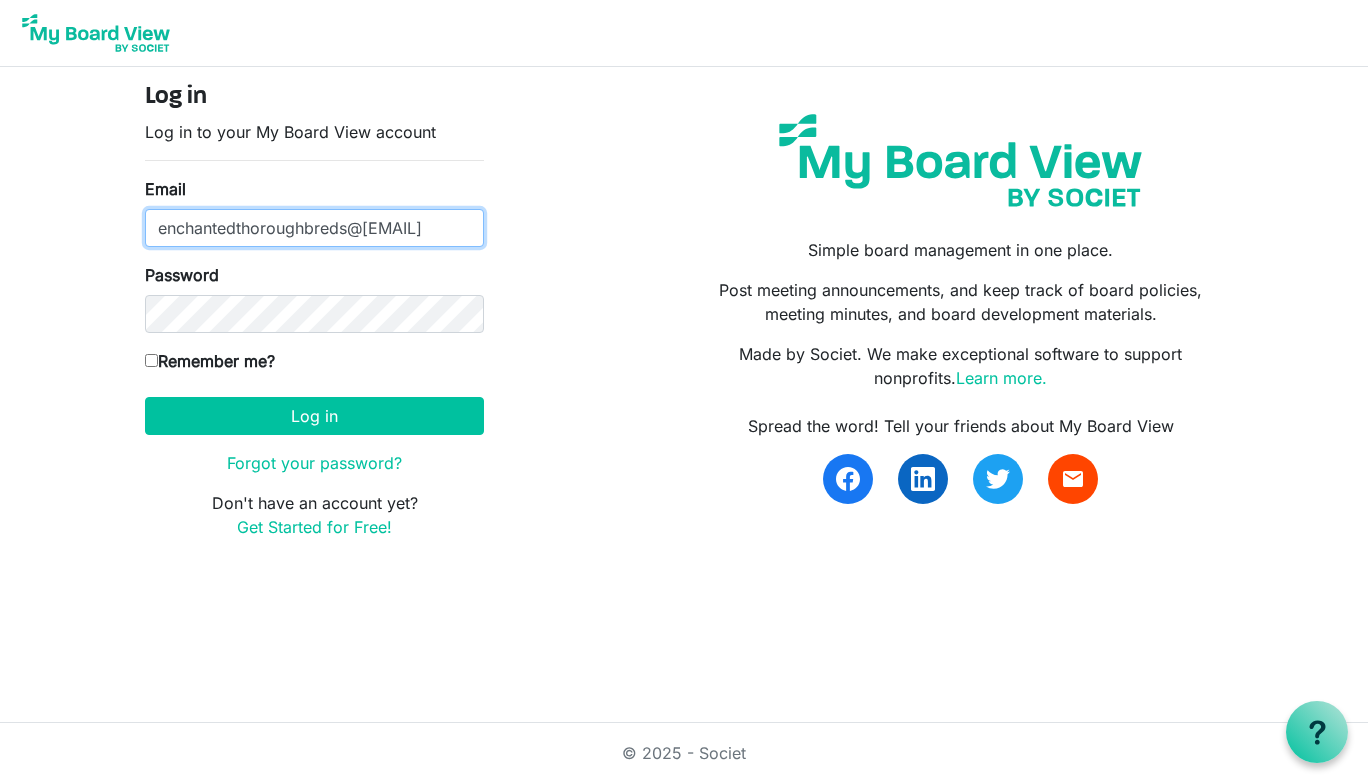 type on "[EMAIL]" 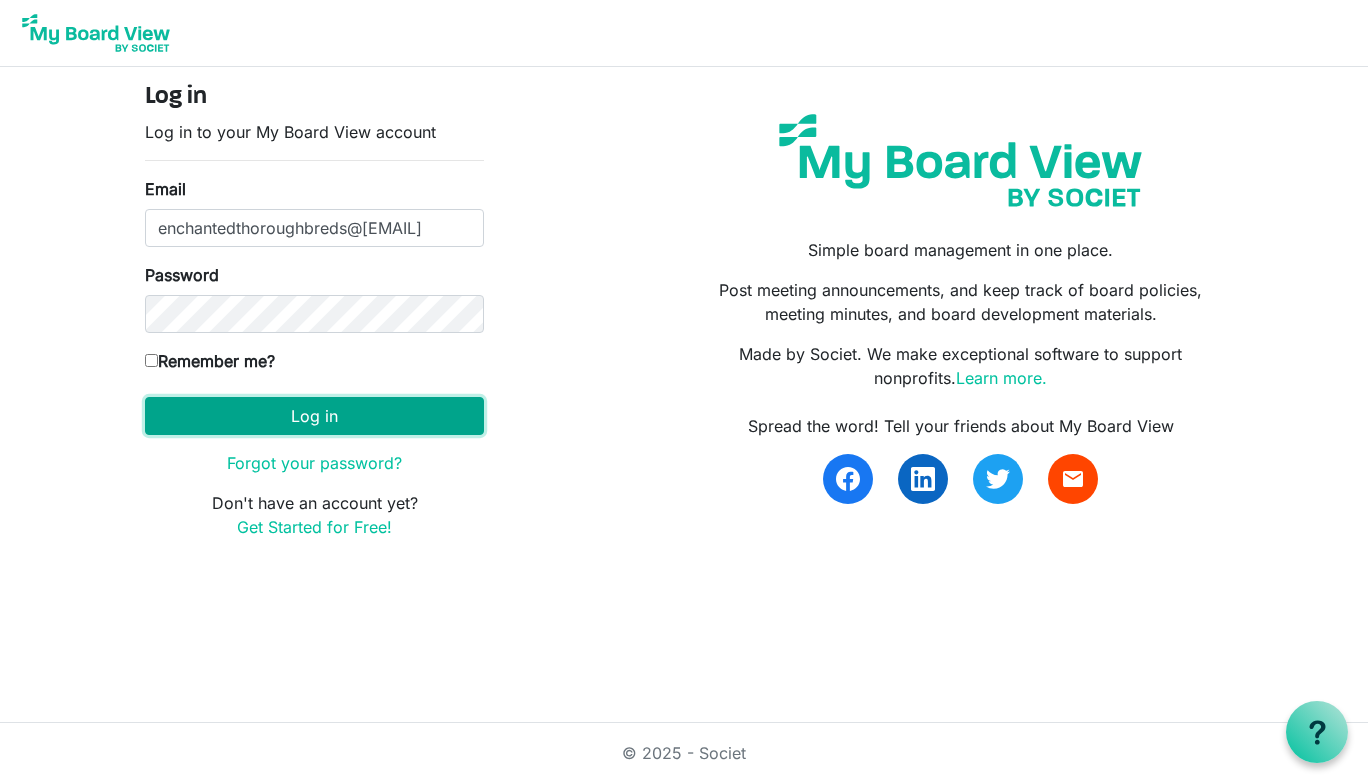 click on "Log in" at bounding box center [314, 416] 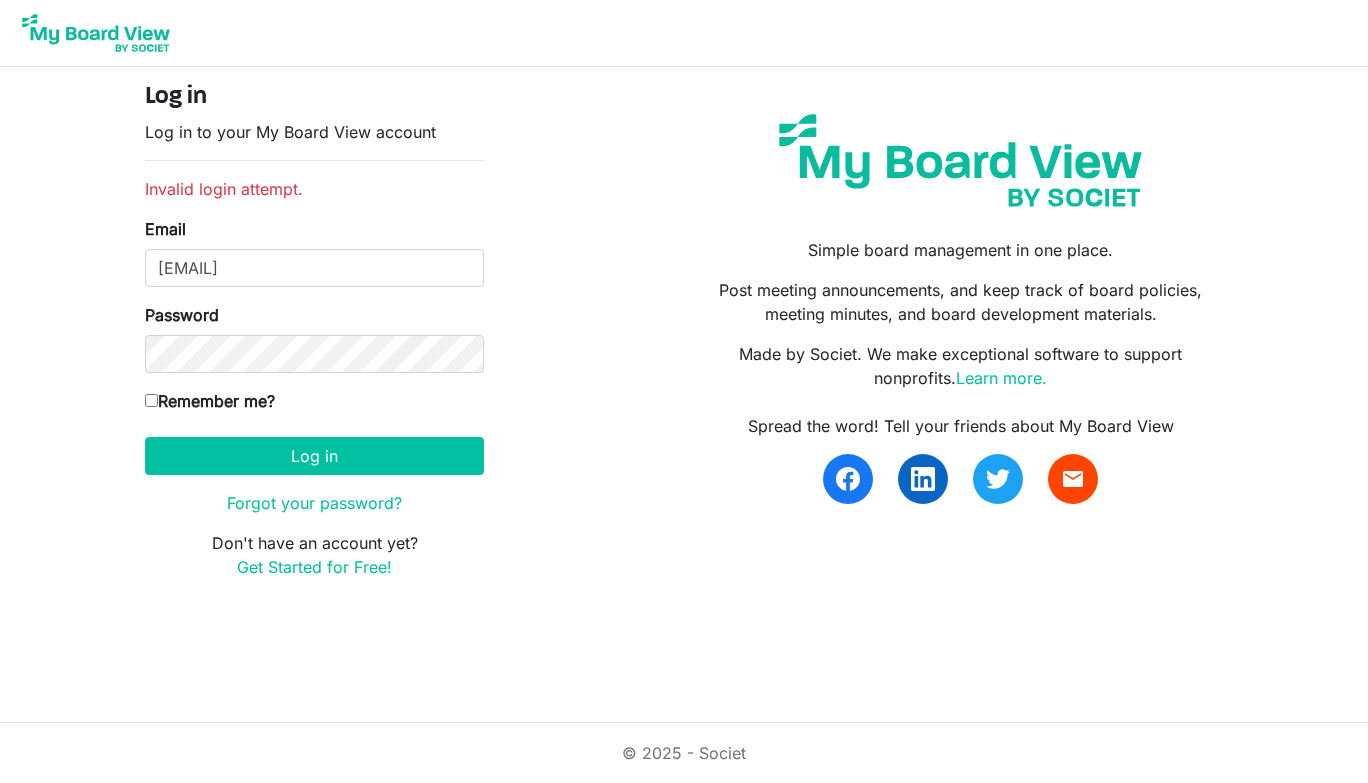 scroll, scrollTop: 0, scrollLeft: 0, axis: both 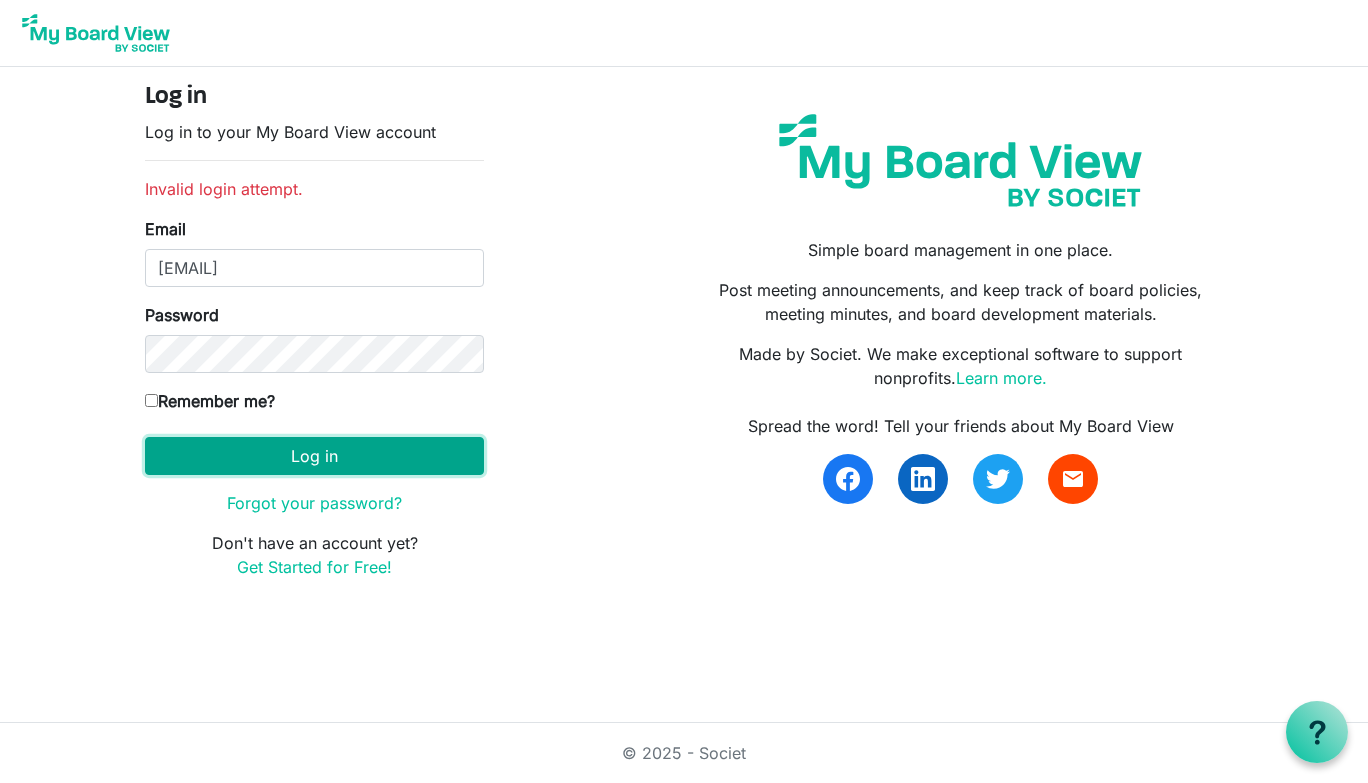 click on "Log in" at bounding box center [314, 456] 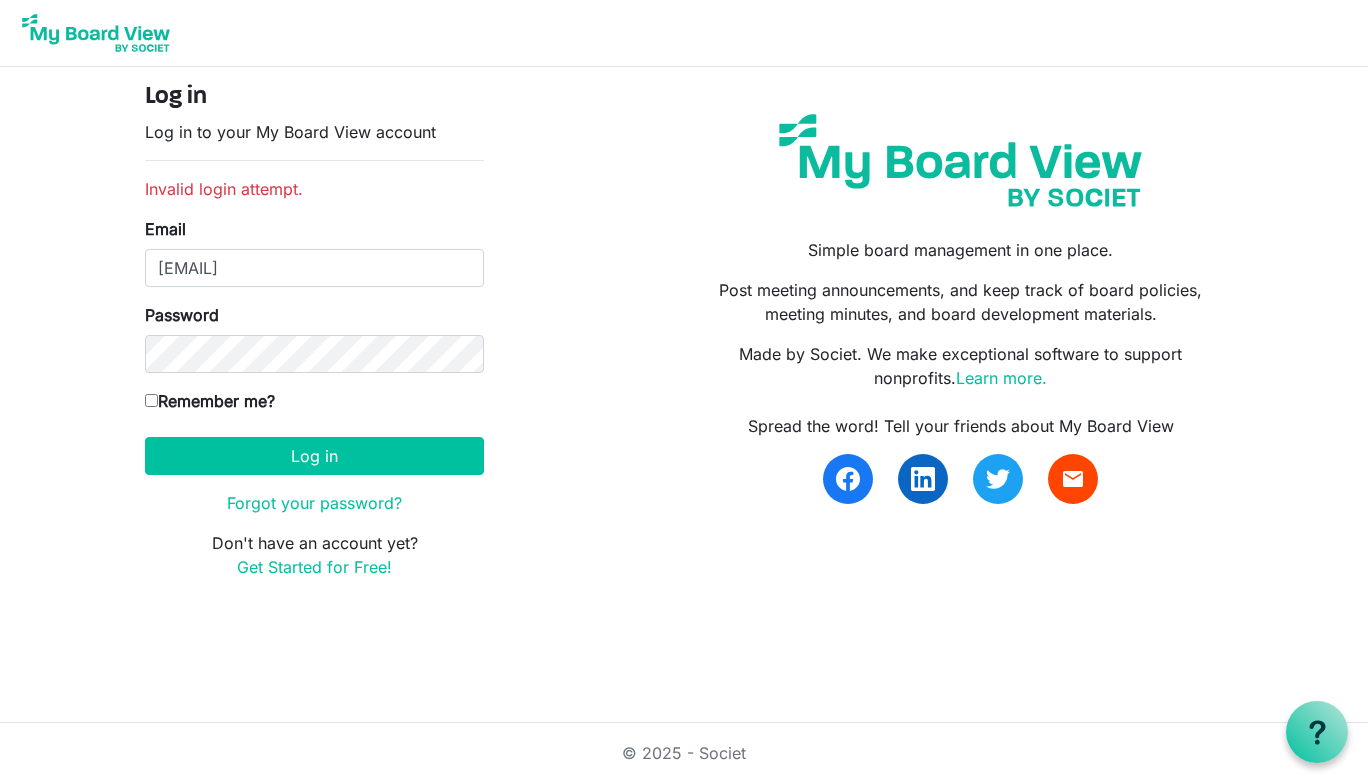 scroll, scrollTop: 0, scrollLeft: 0, axis: both 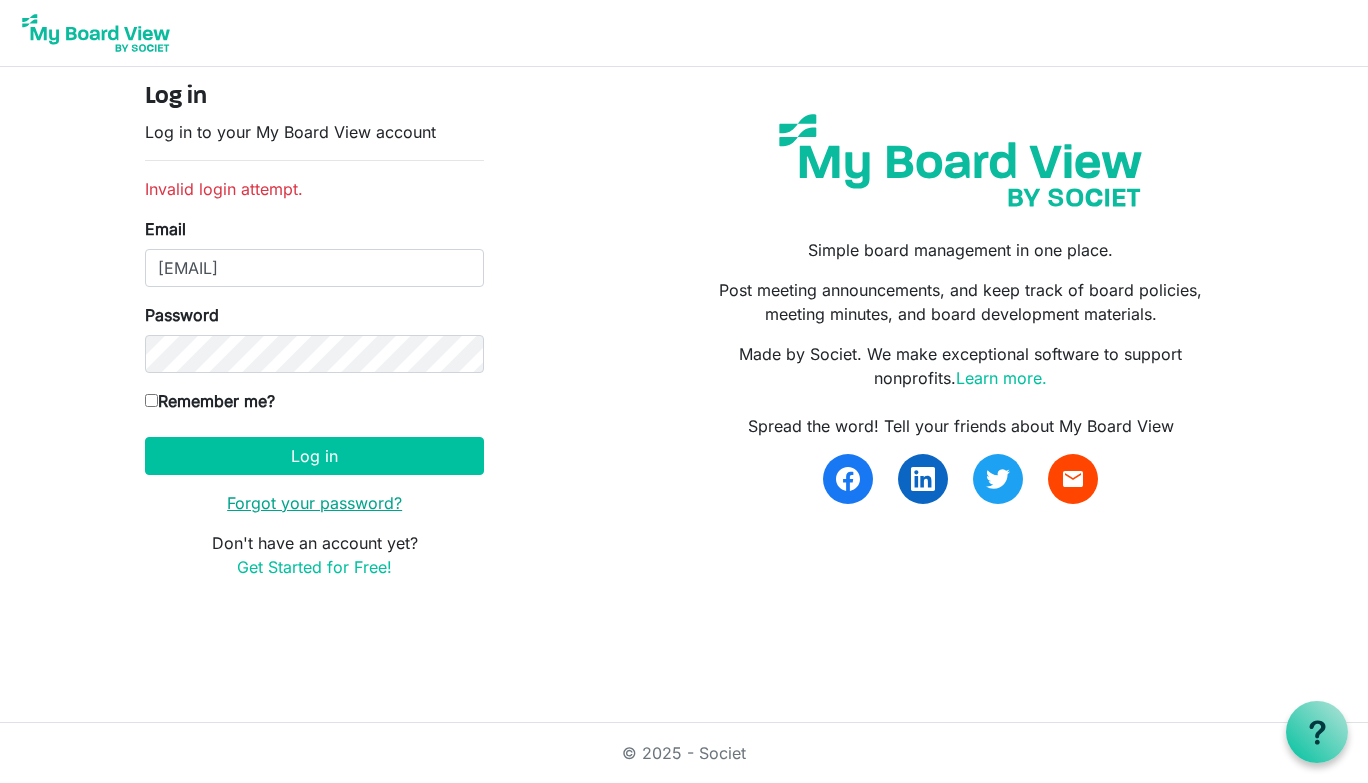 click on "Forgot your password?" at bounding box center [314, 503] 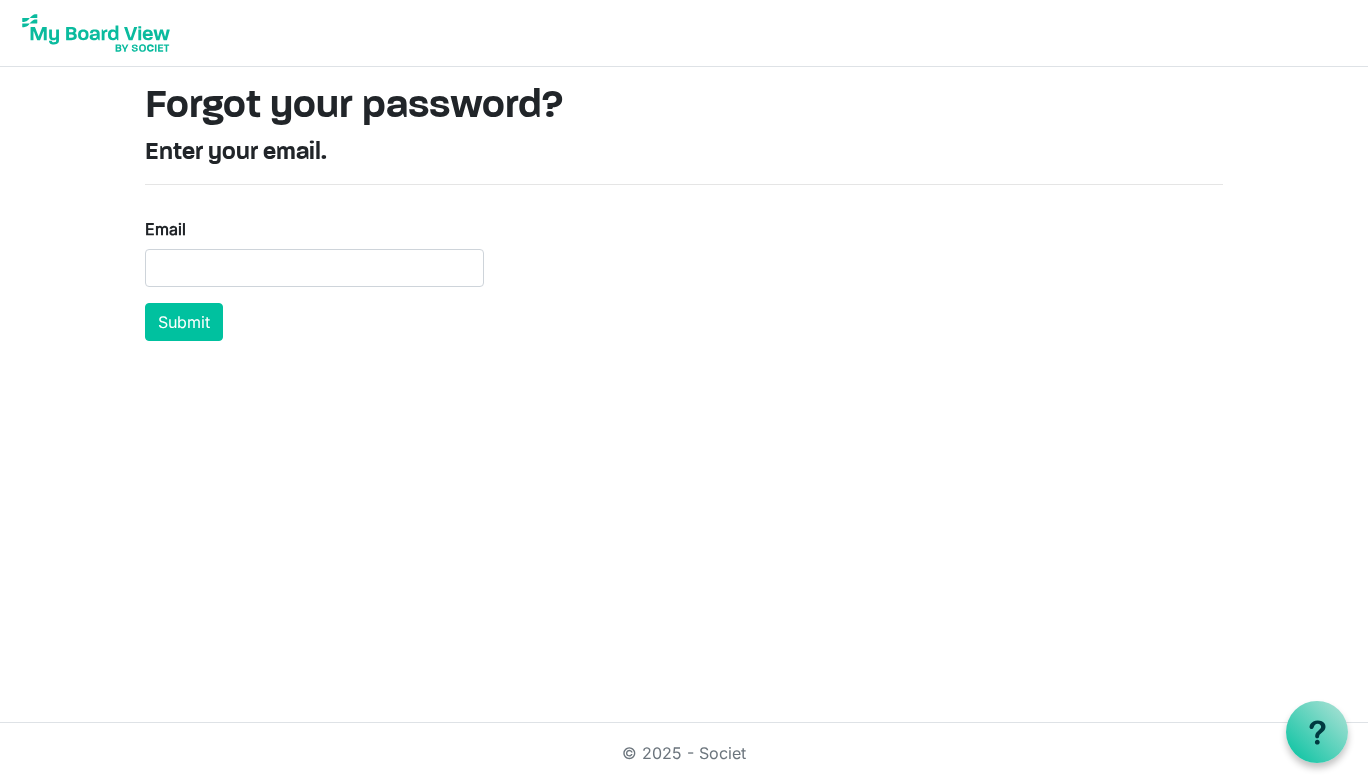 scroll, scrollTop: 0, scrollLeft: 0, axis: both 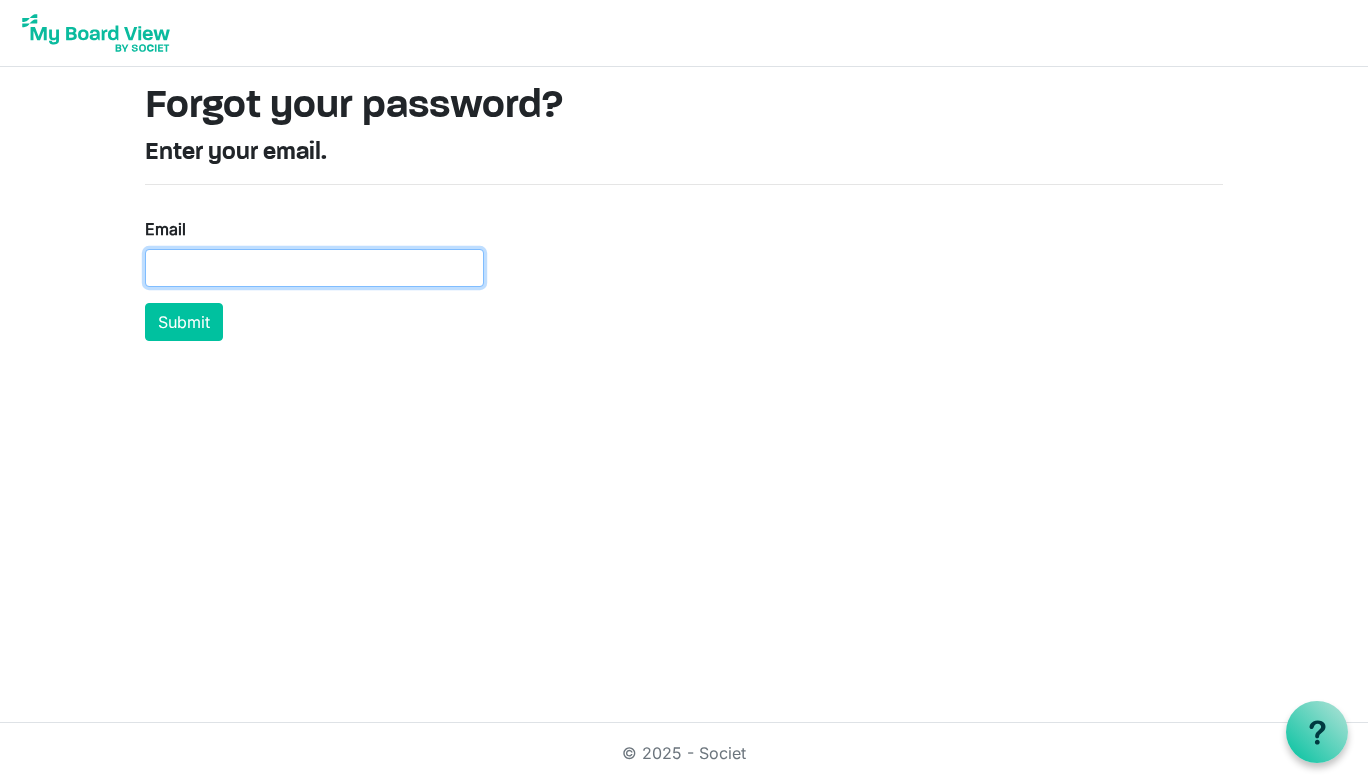 click on "Email" at bounding box center (314, 268) 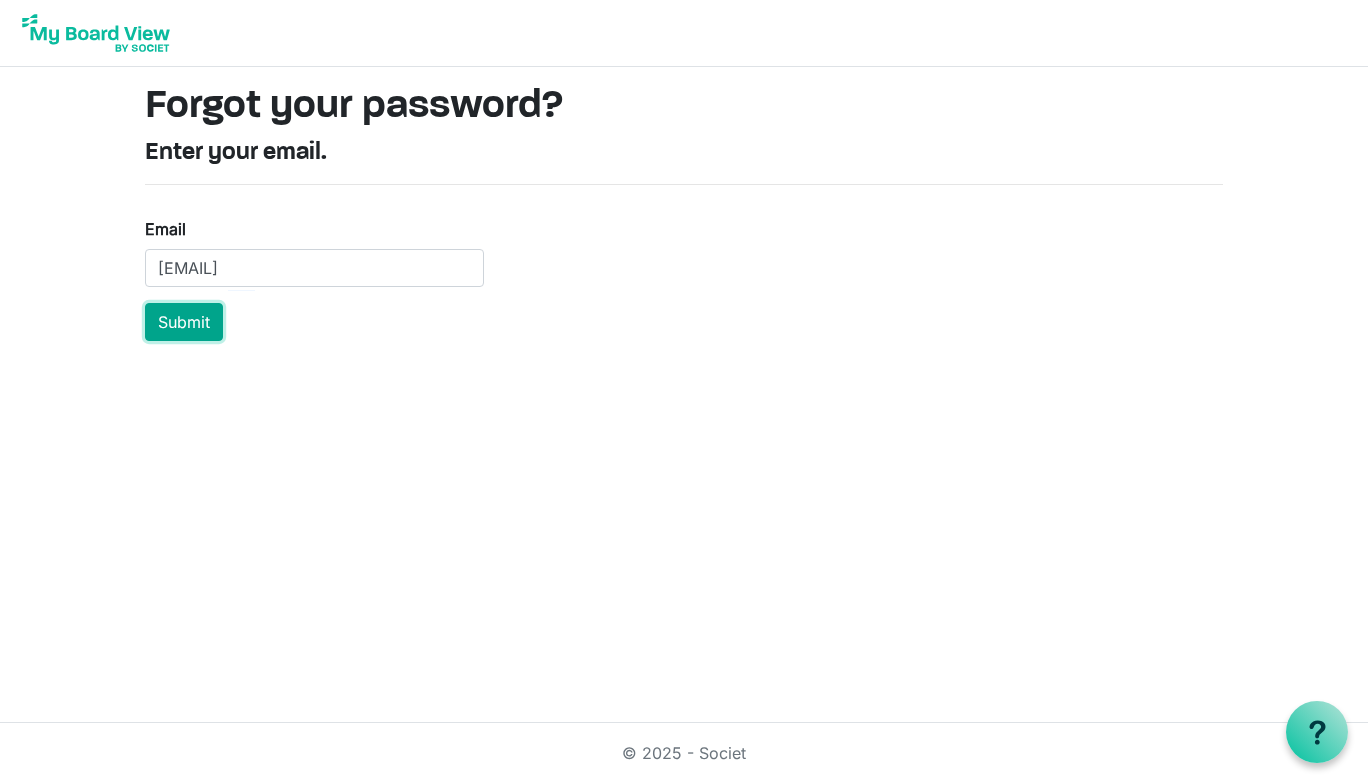 click on "Submit" at bounding box center (184, 322) 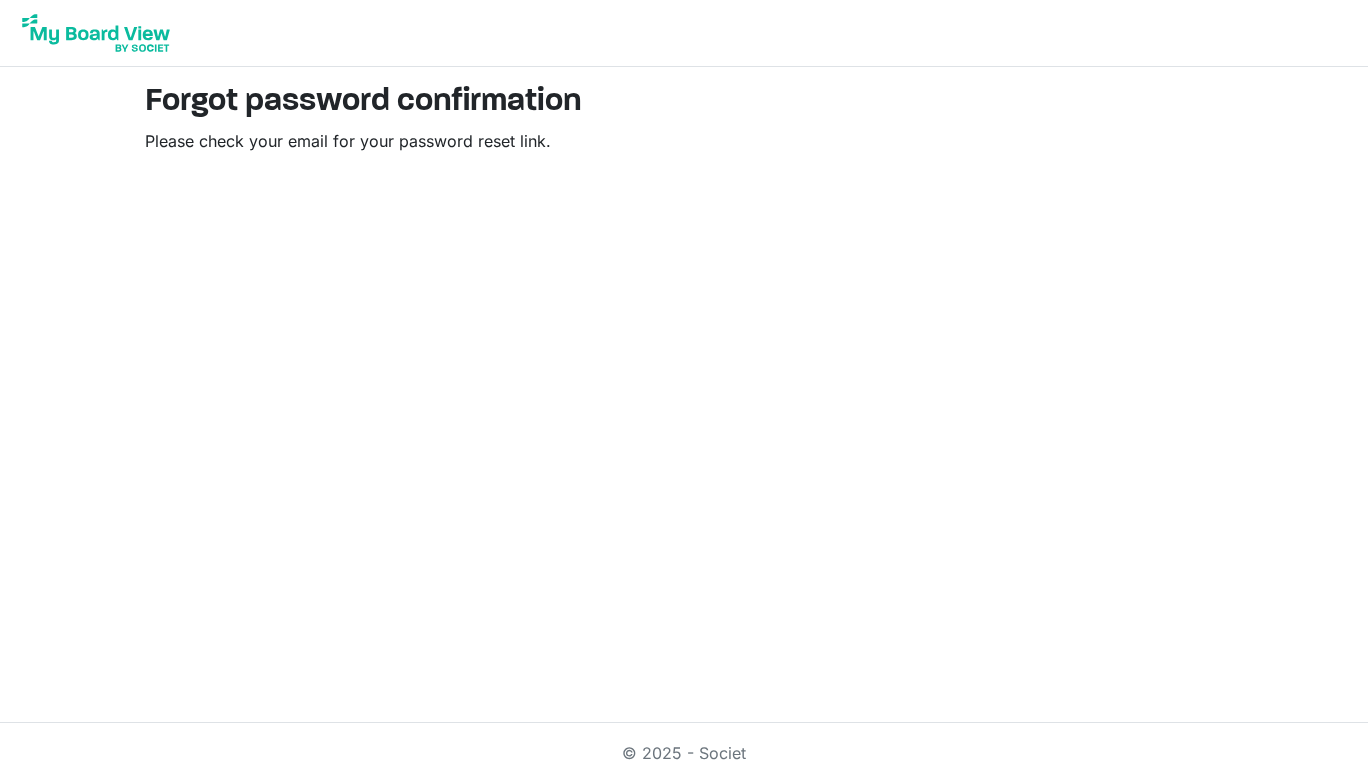 scroll, scrollTop: 0, scrollLeft: 0, axis: both 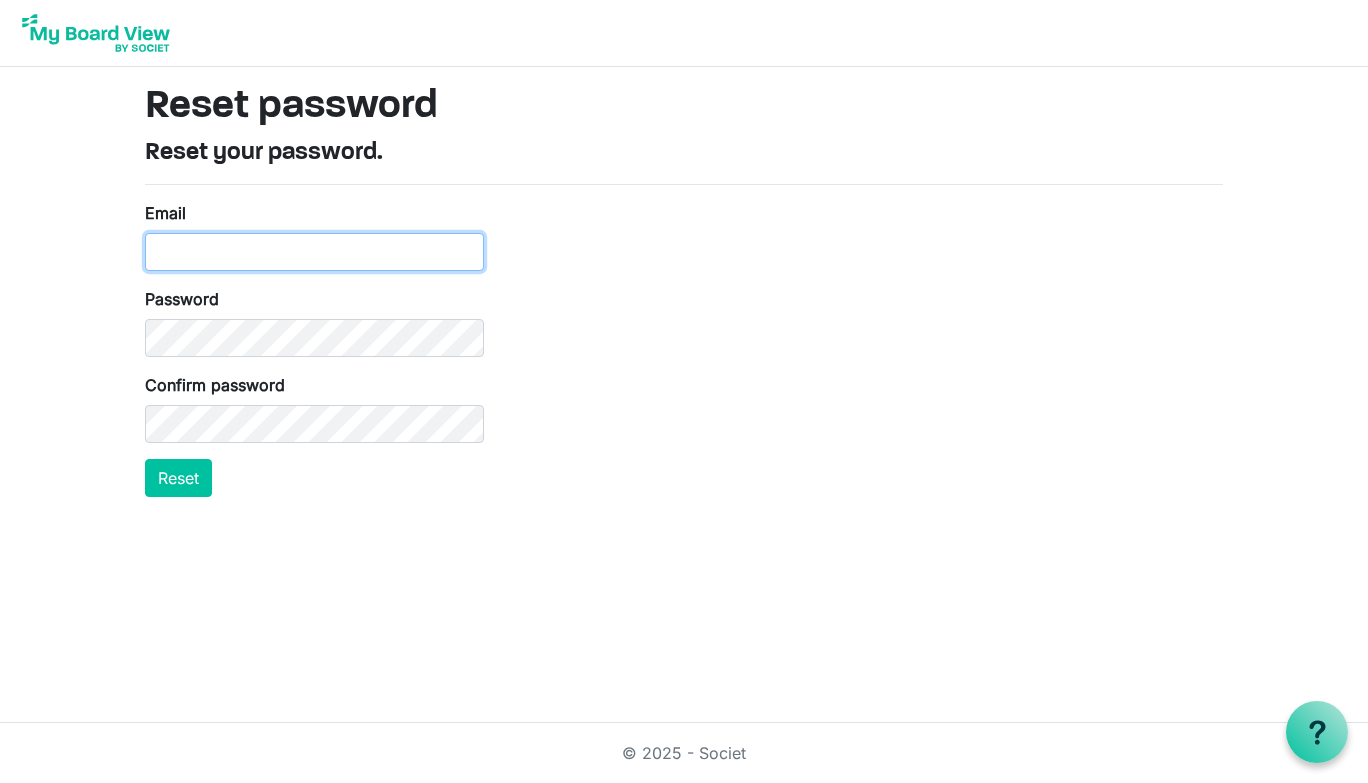 click on "Email" at bounding box center (314, 252) 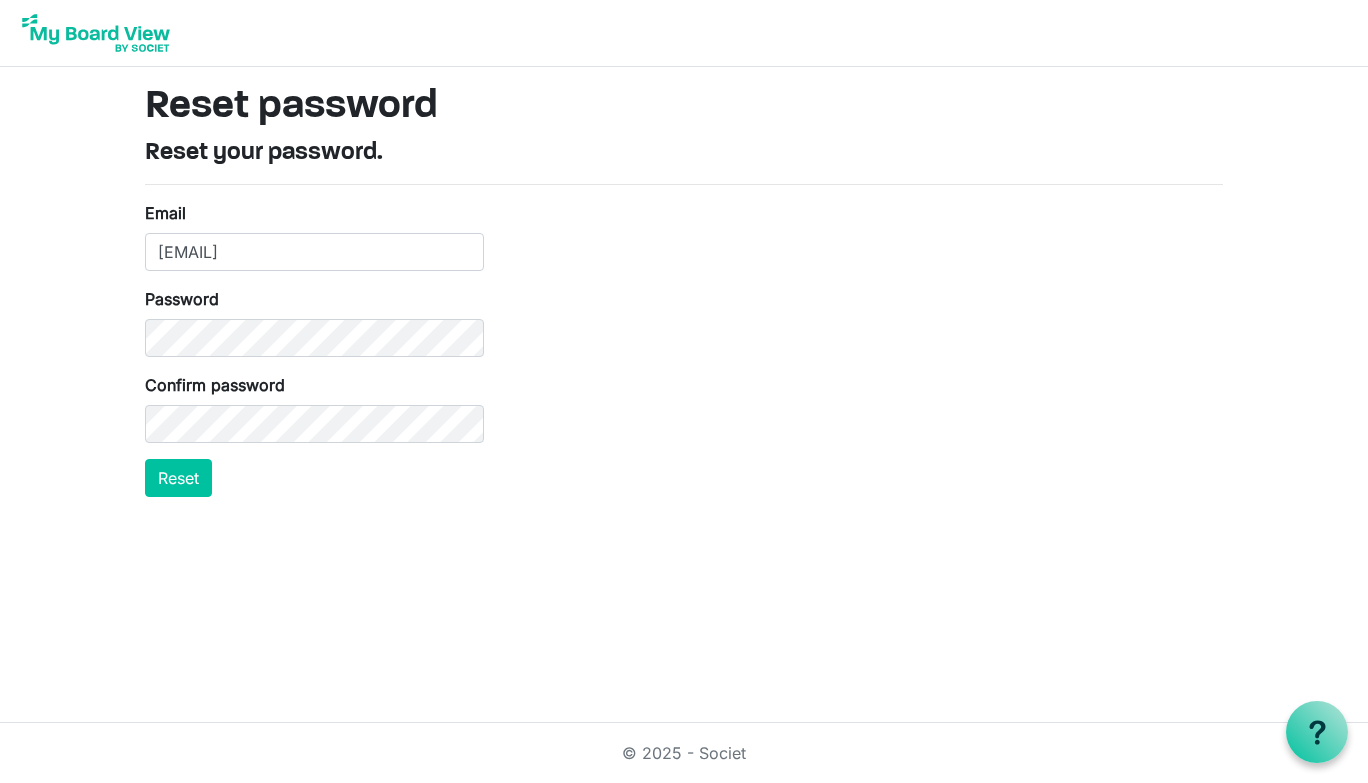 click on "Email
enchantedthoroughbreds@gmail.com
Password
Confirm password
Reset" at bounding box center (684, 349) 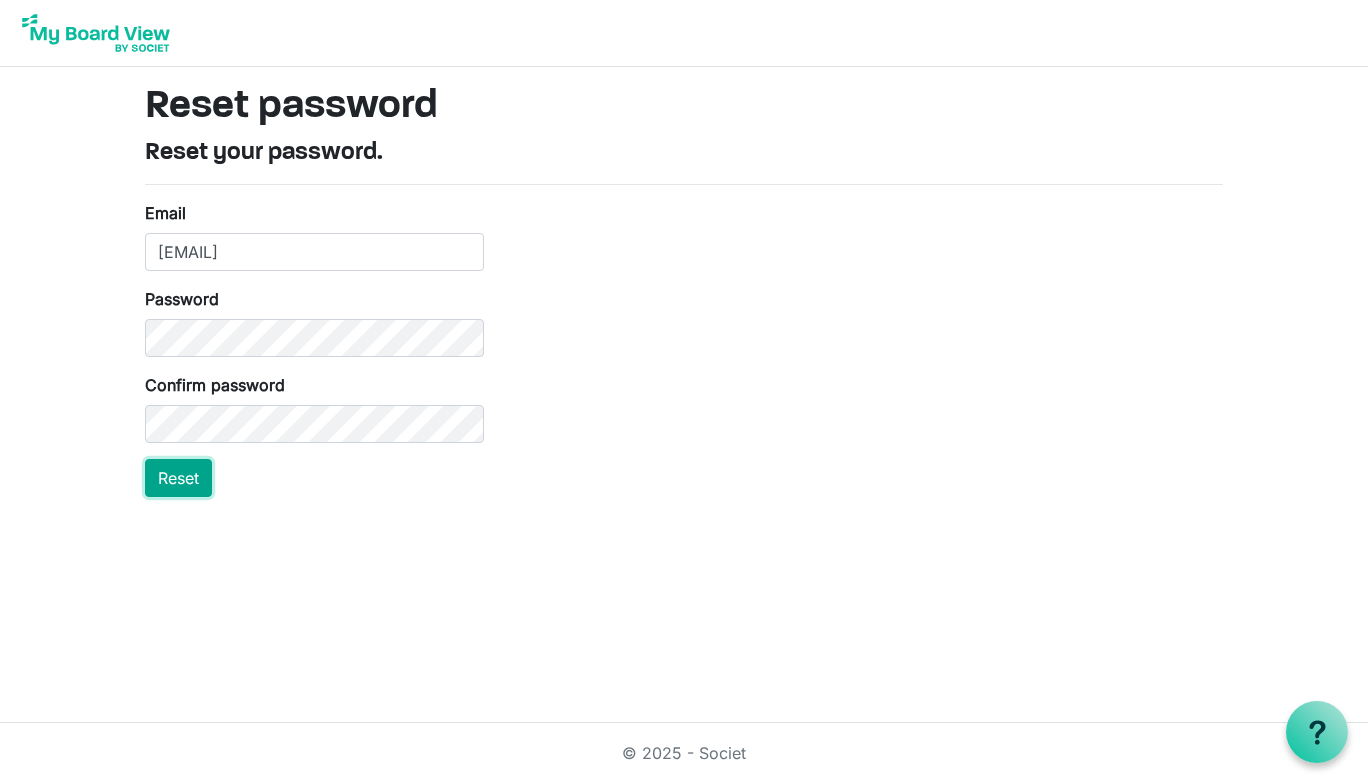 click on "Reset" at bounding box center (178, 478) 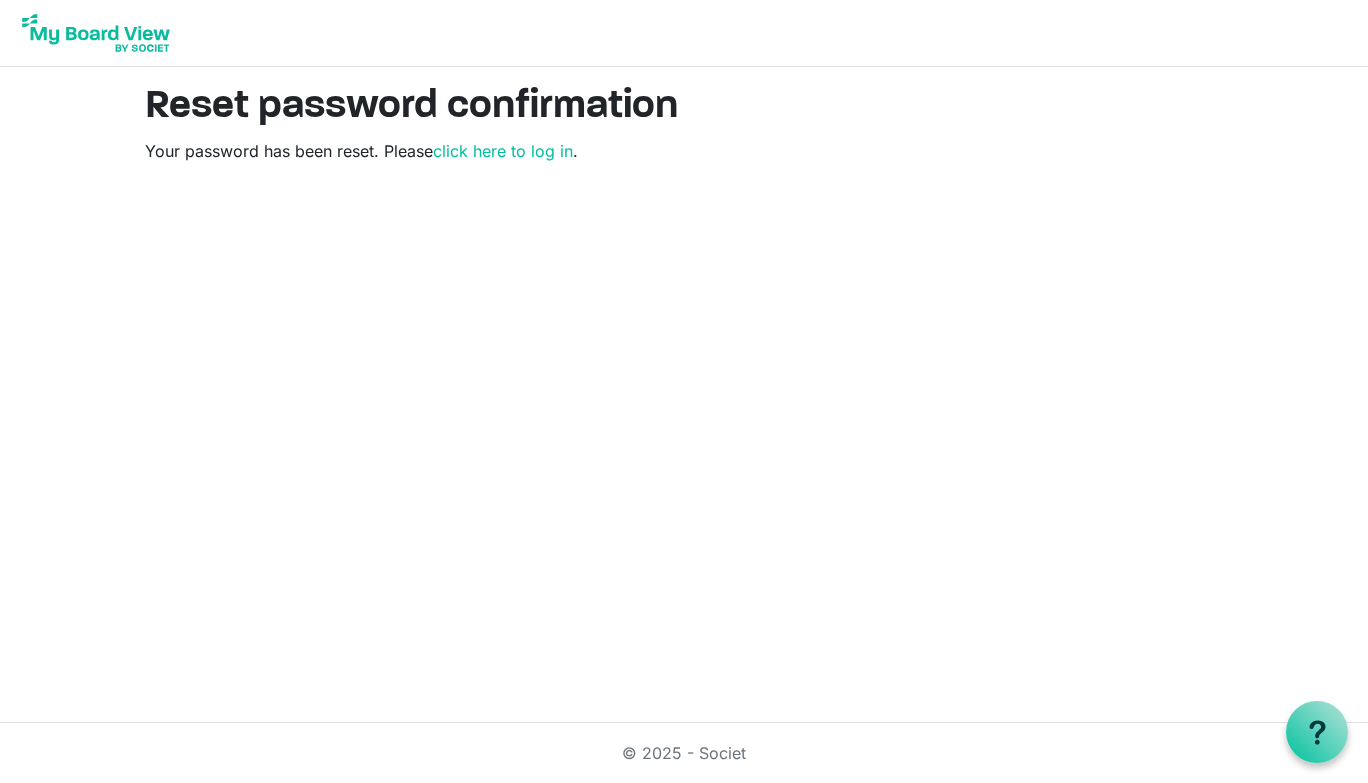 scroll, scrollTop: 0, scrollLeft: 0, axis: both 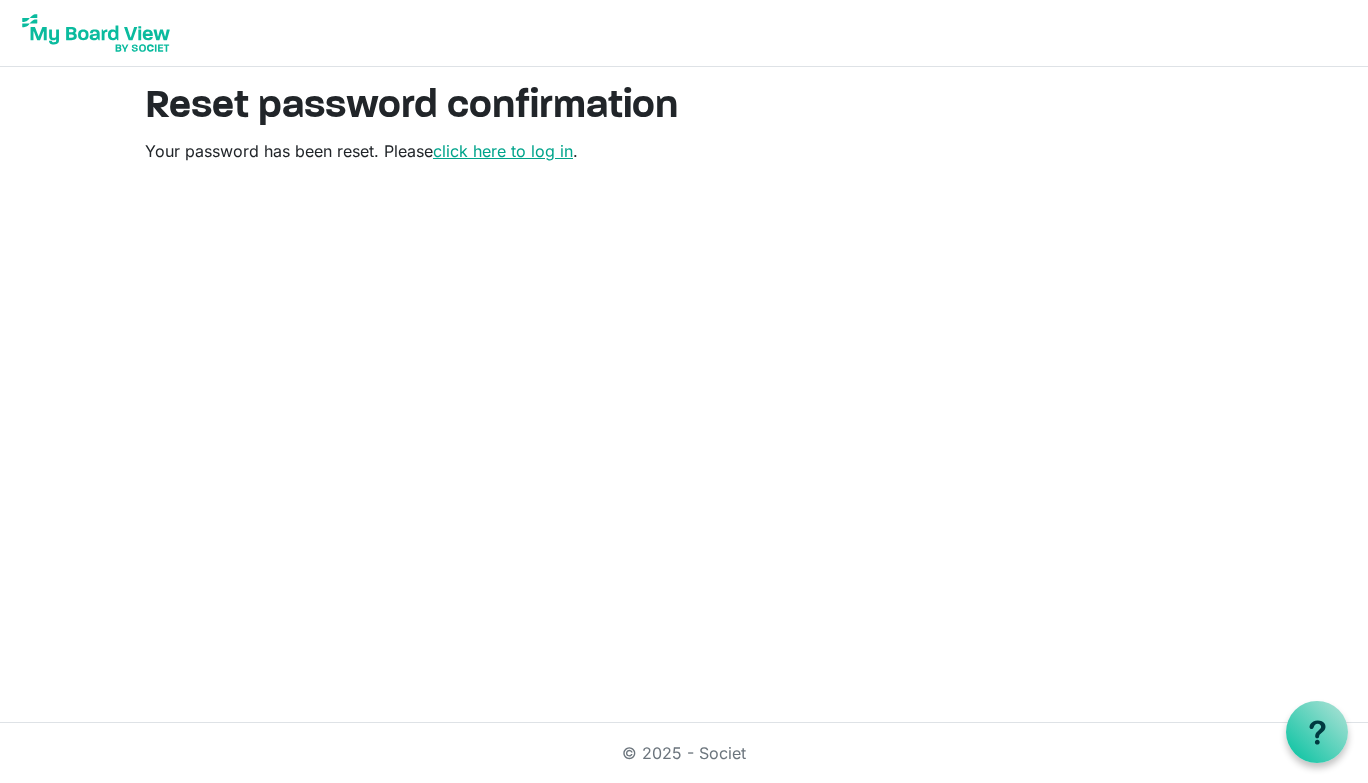 click on "click here to log in" at bounding box center (503, 151) 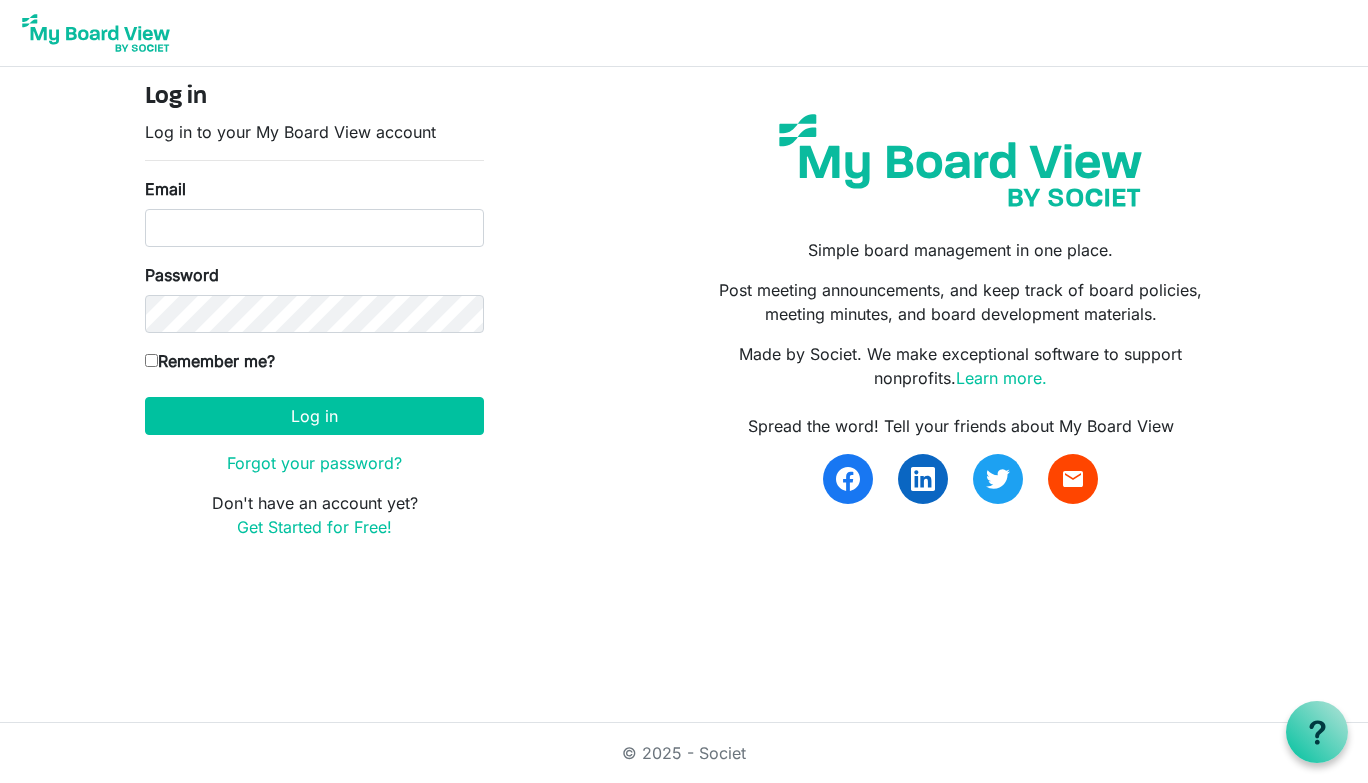 scroll, scrollTop: 0, scrollLeft: 0, axis: both 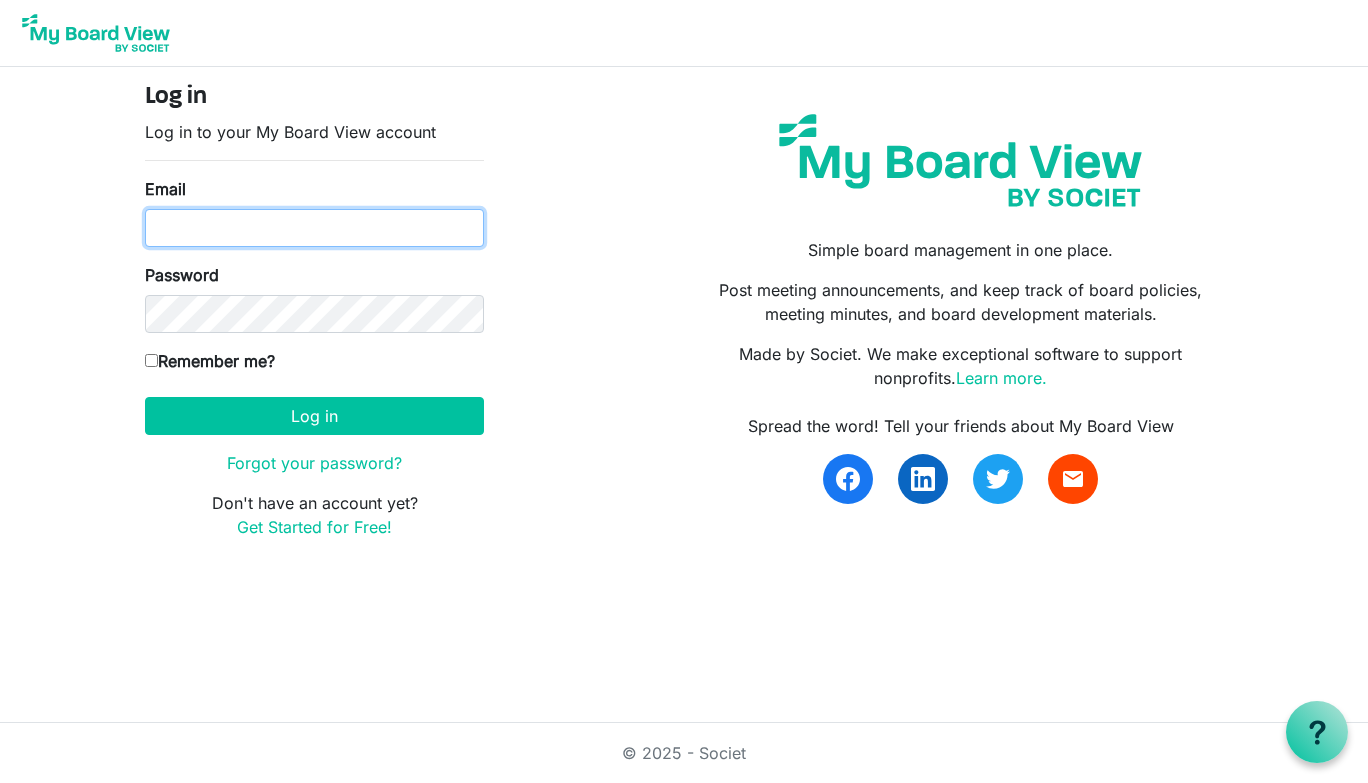 click on "Email" at bounding box center [314, 228] 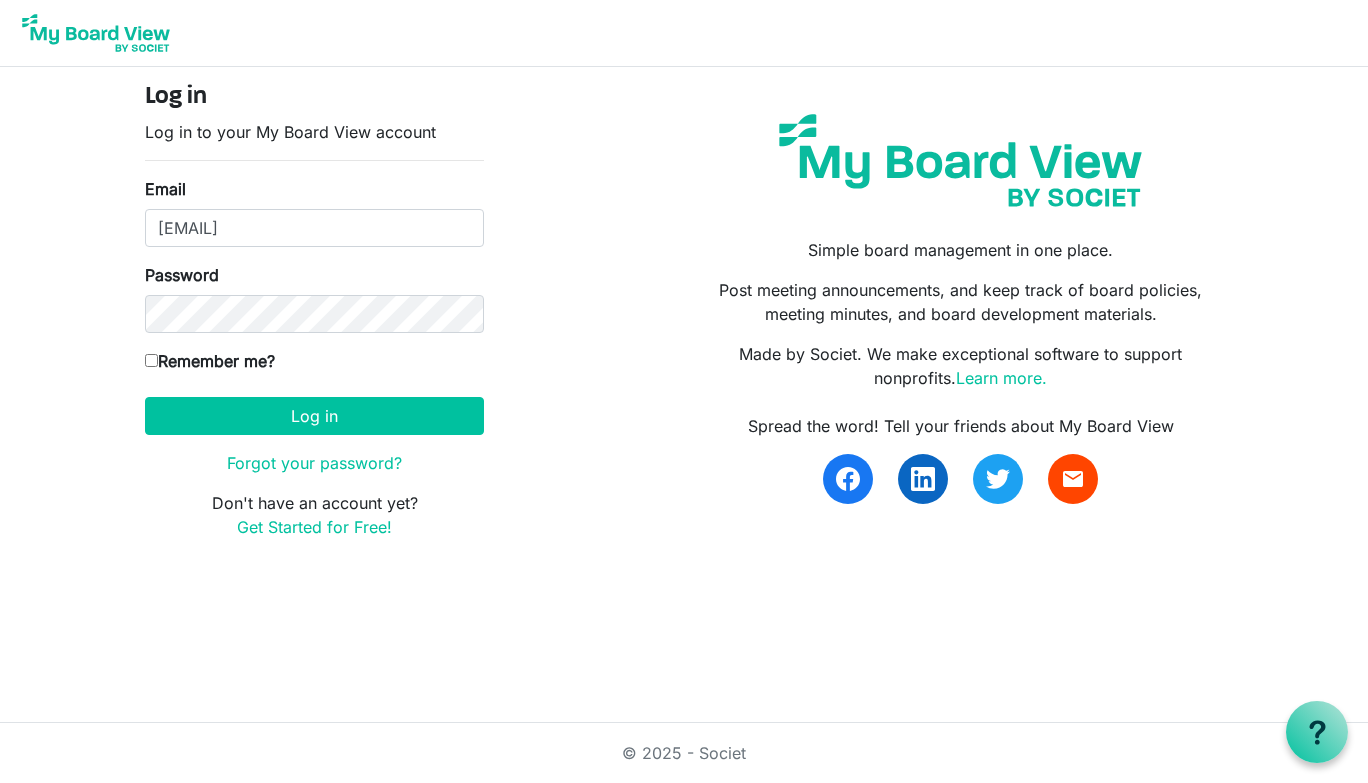 click on "Remember me?" at bounding box center [151, 360] 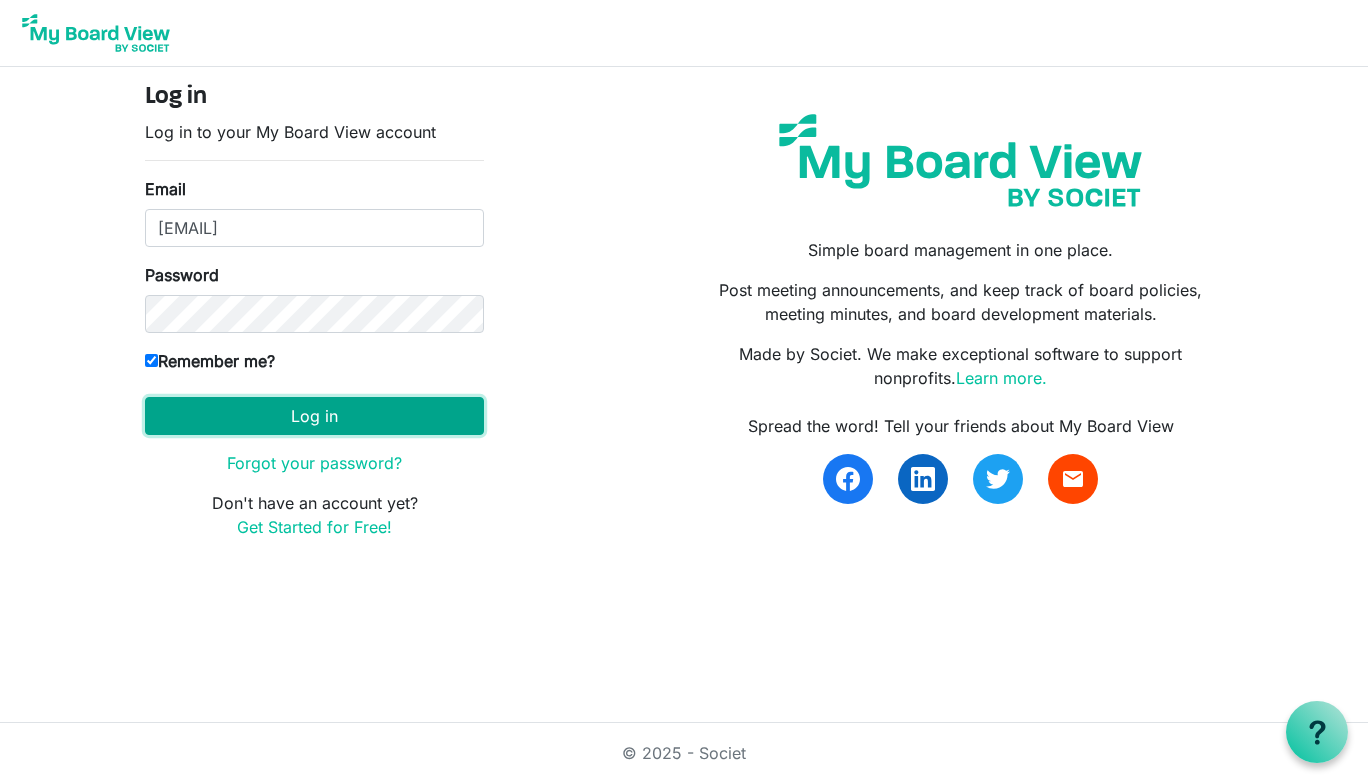 click on "Log in" at bounding box center [314, 416] 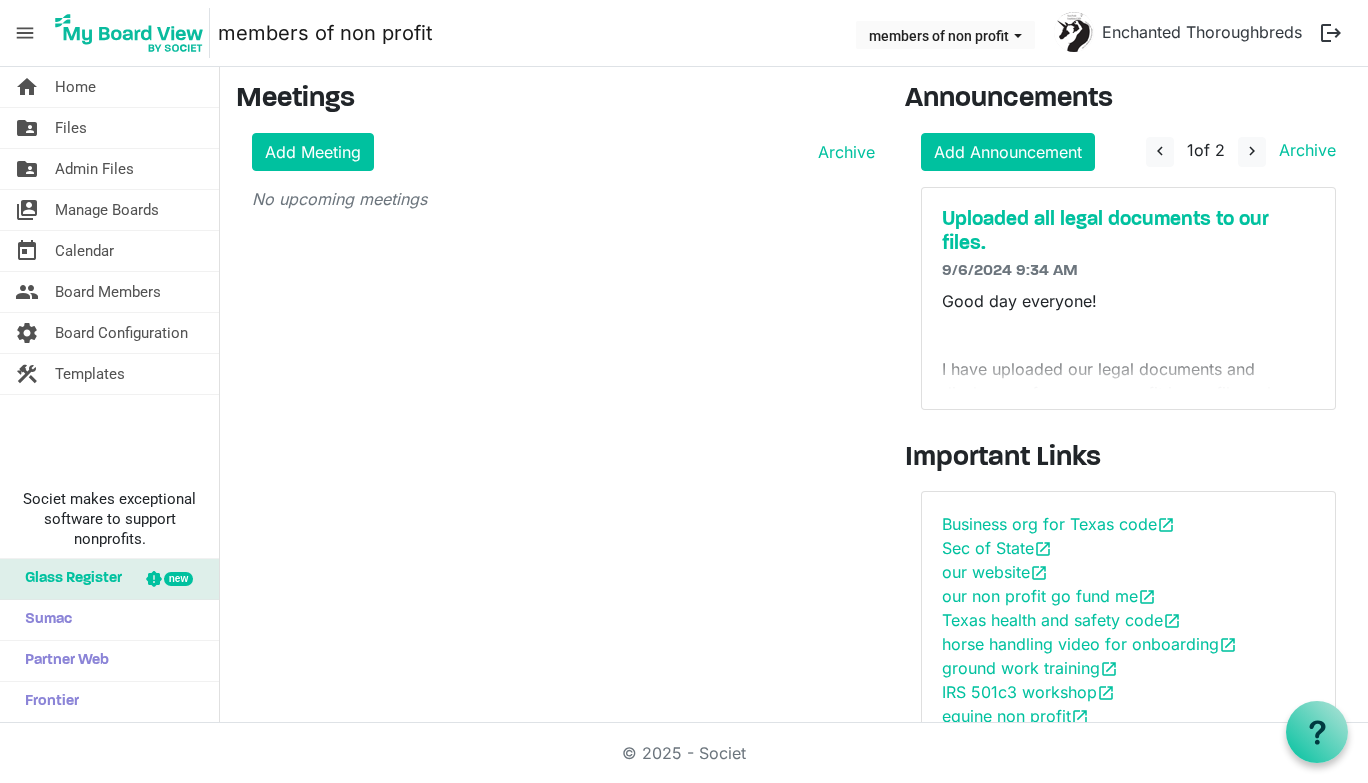 scroll, scrollTop: 0, scrollLeft: 0, axis: both 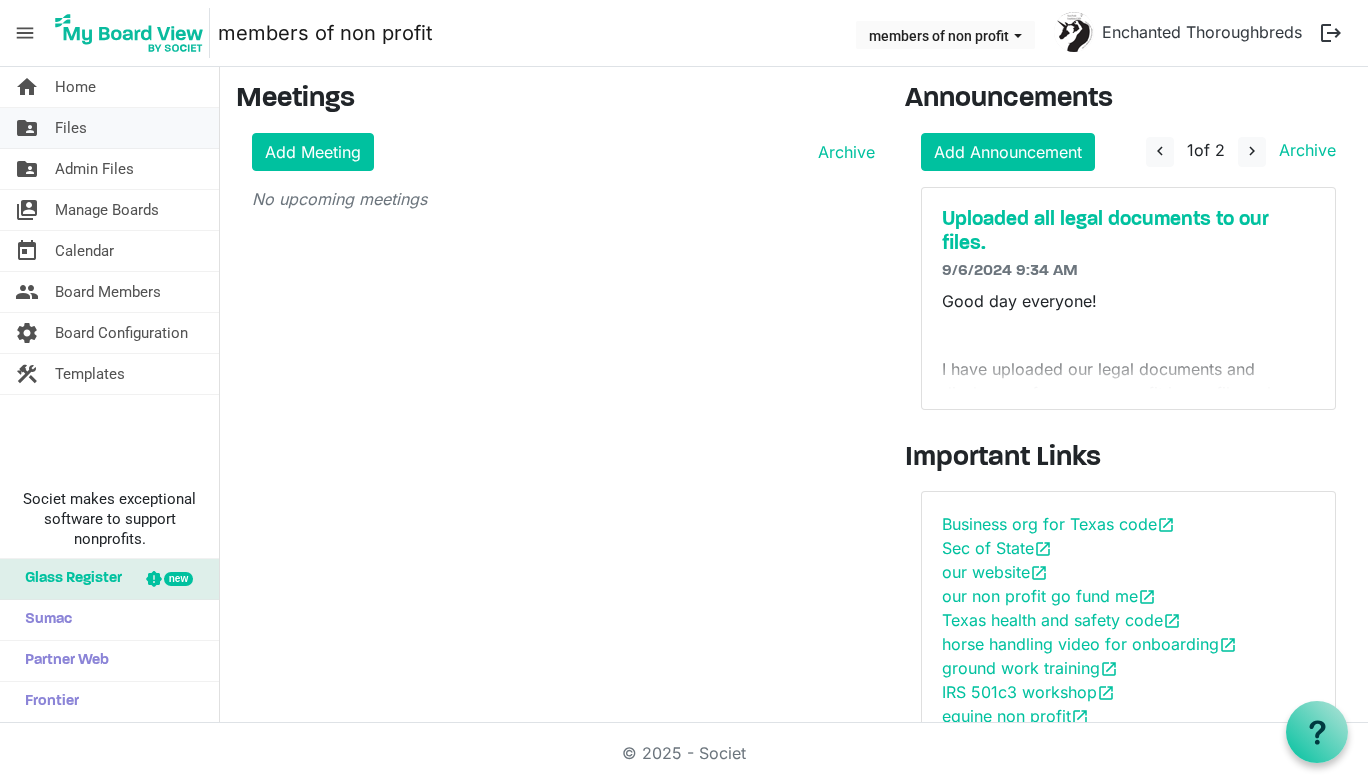 click on "folder_shared
Files" at bounding box center [109, 128] 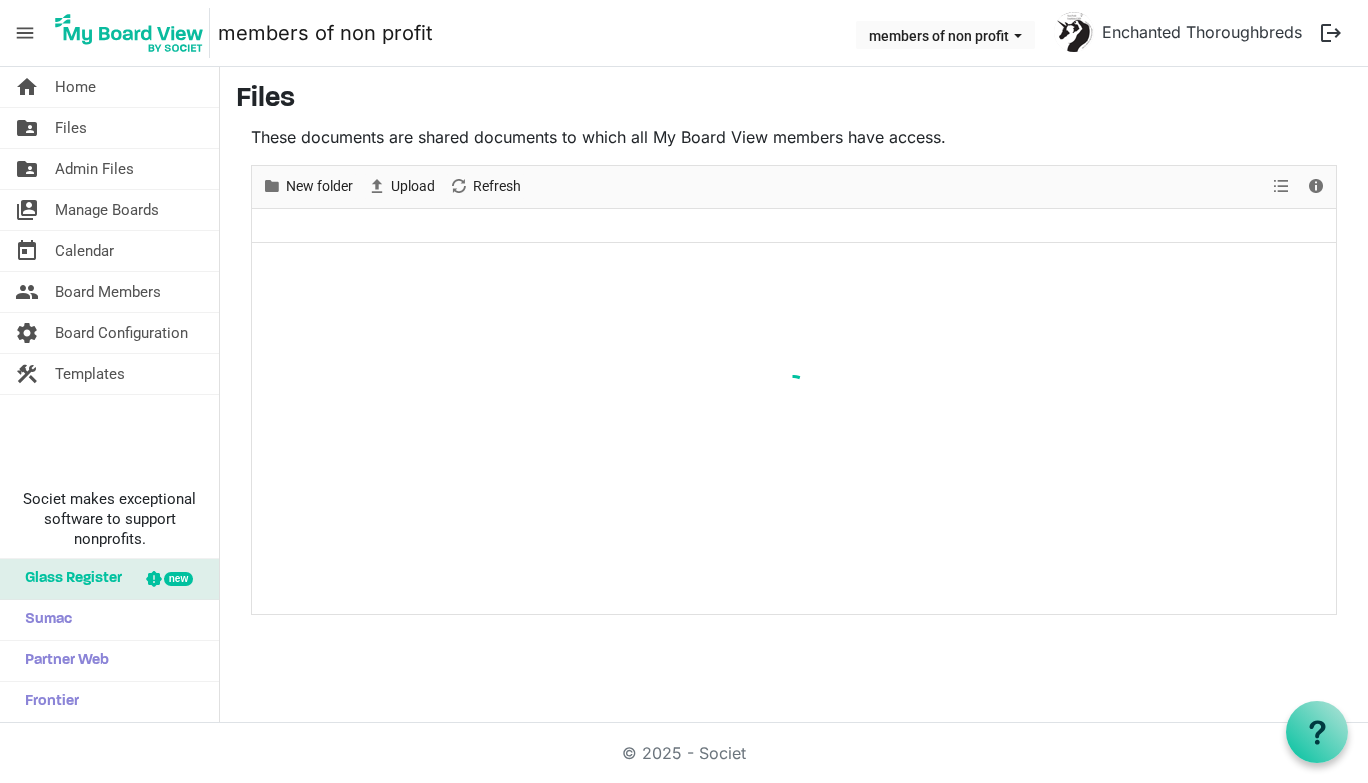 scroll, scrollTop: 0, scrollLeft: 0, axis: both 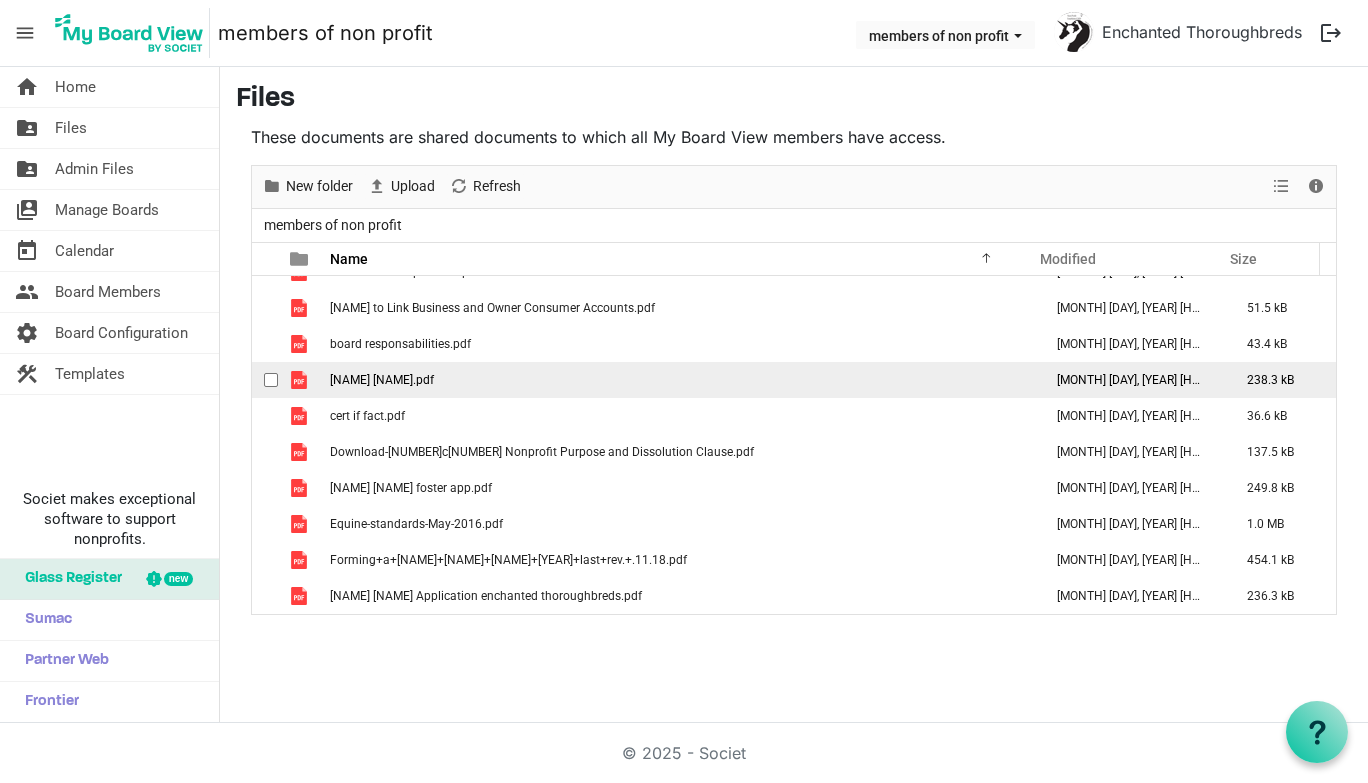 click at bounding box center [271, 380] 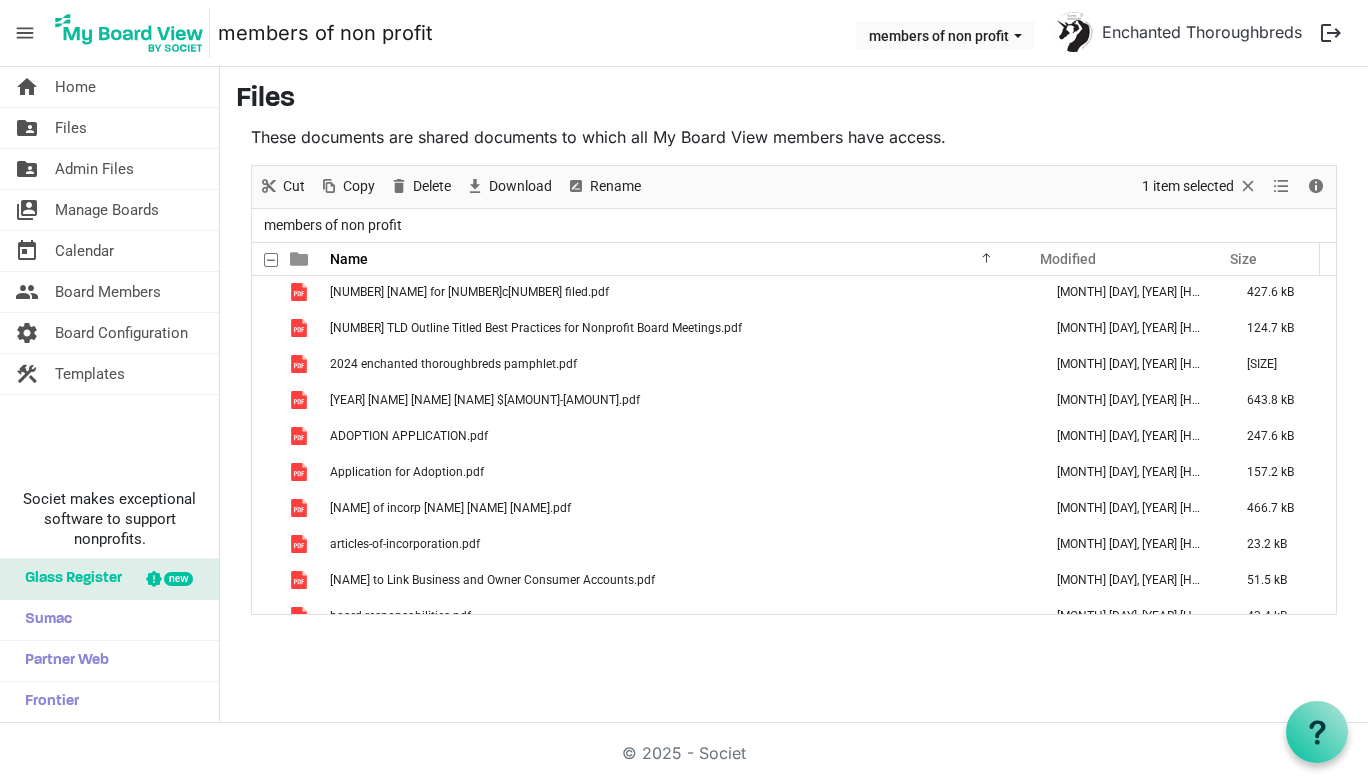 scroll, scrollTop: 0, scrollLeft: 0, axis: both 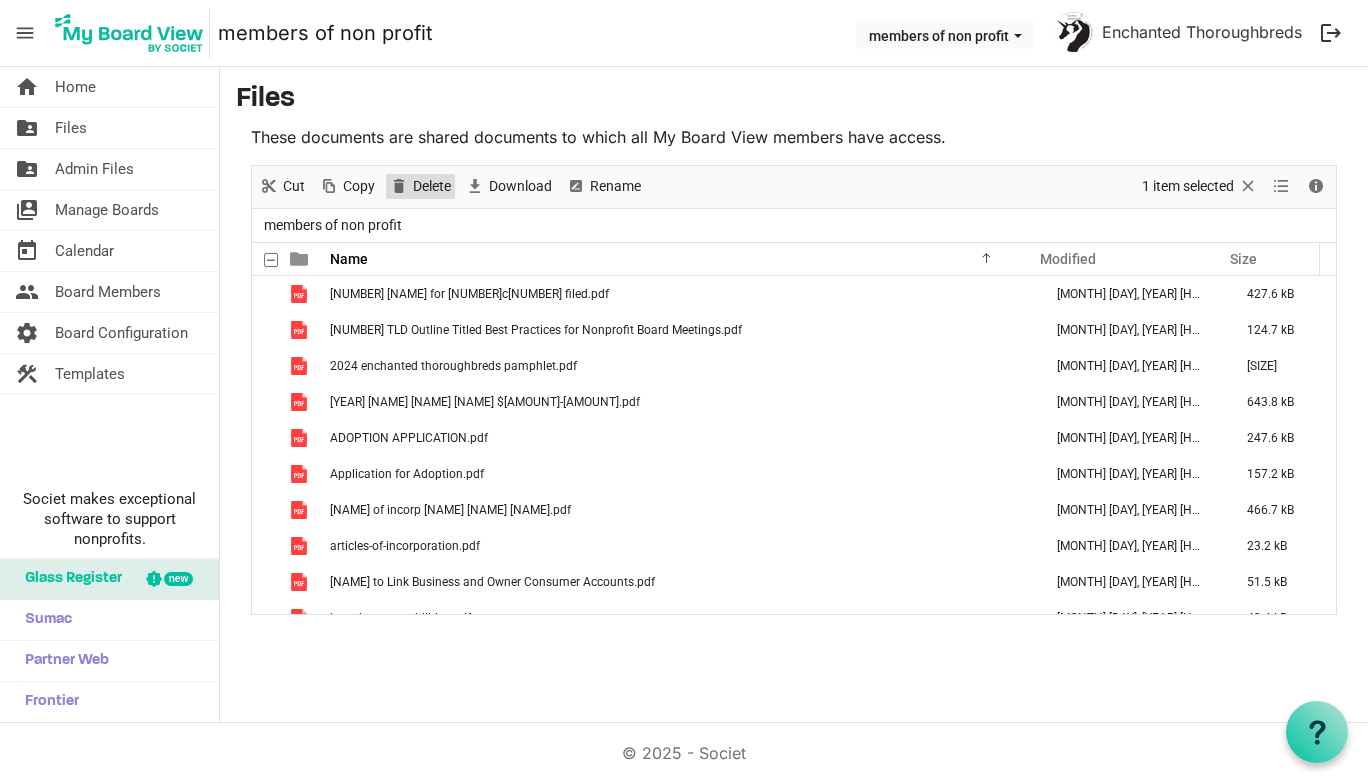 click on "Delete" at bounding box center (432, 186) 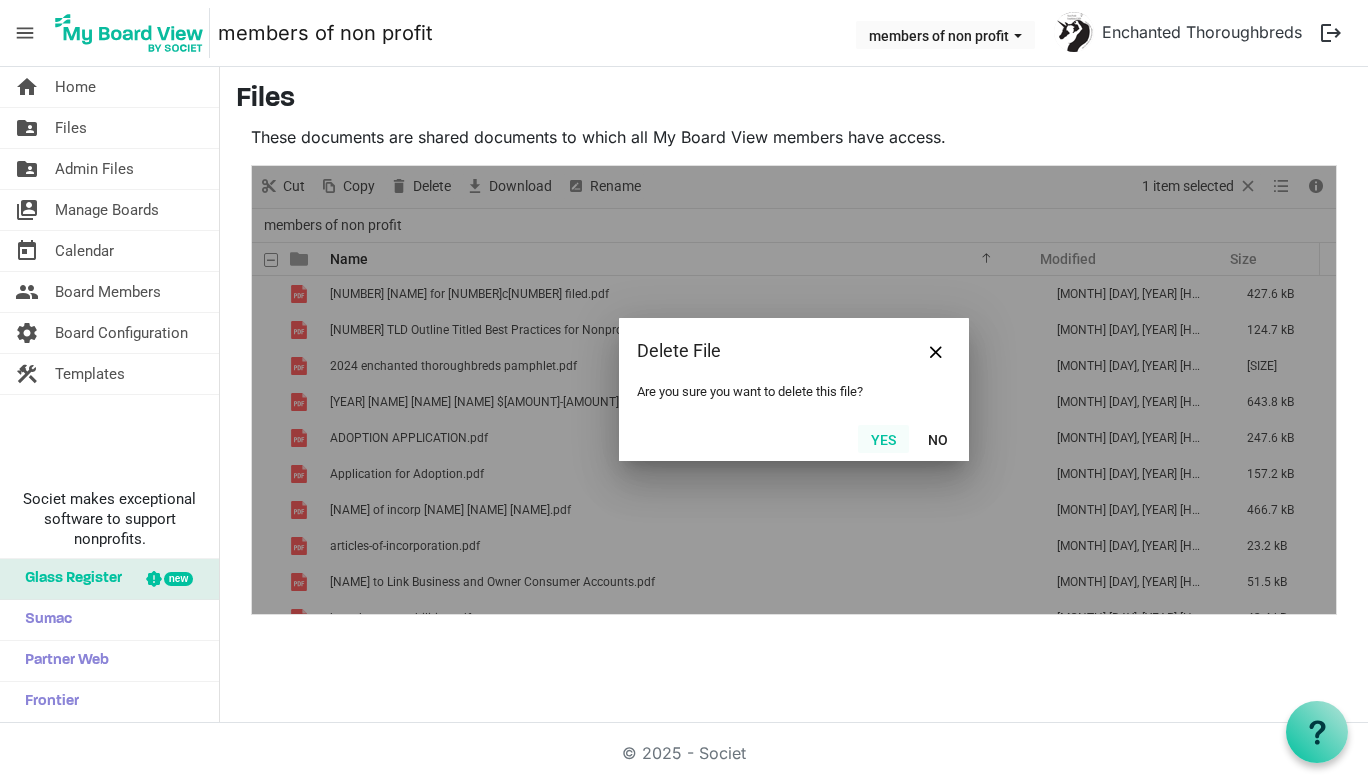 click on "Yes" at bounding box center [883, 439] 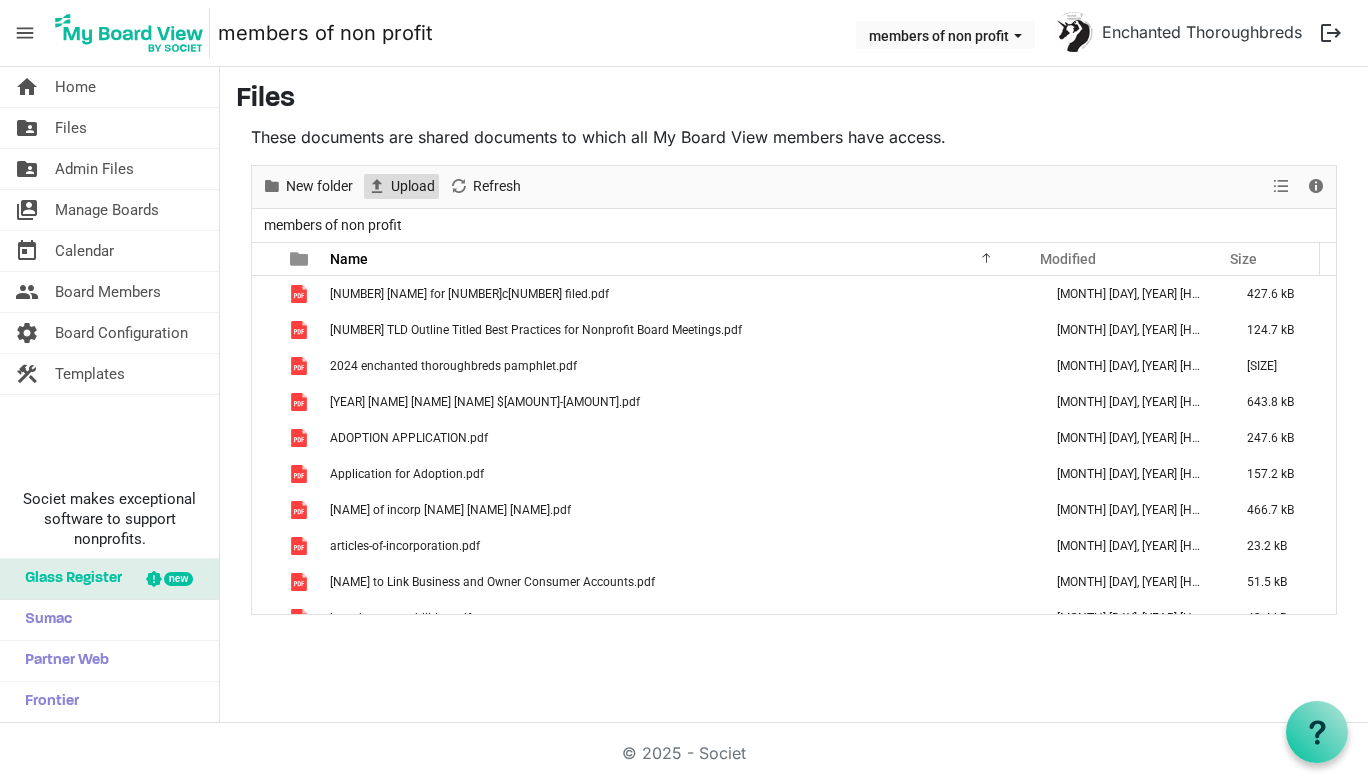 click on "Upload" at bounding box center [413, 186] 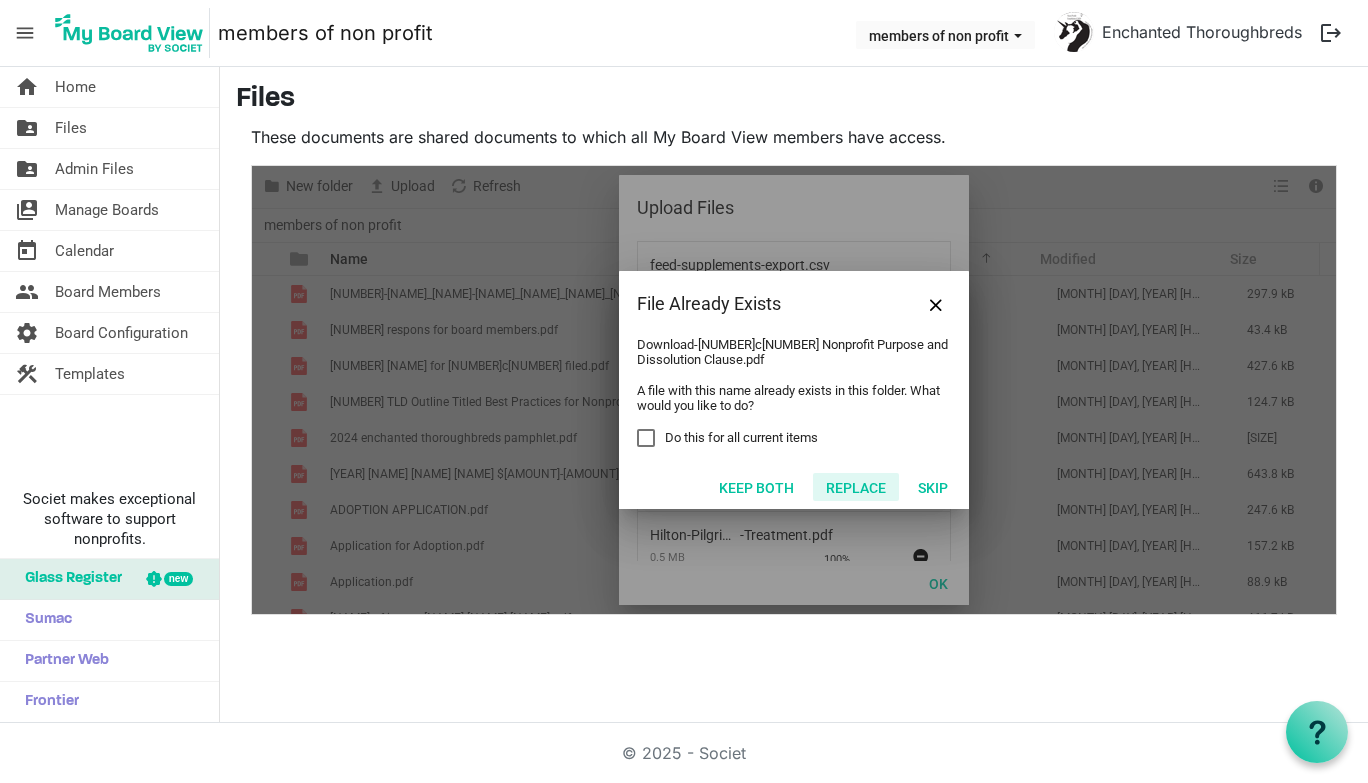 click on "Replace" at bounding box center [856, 487] 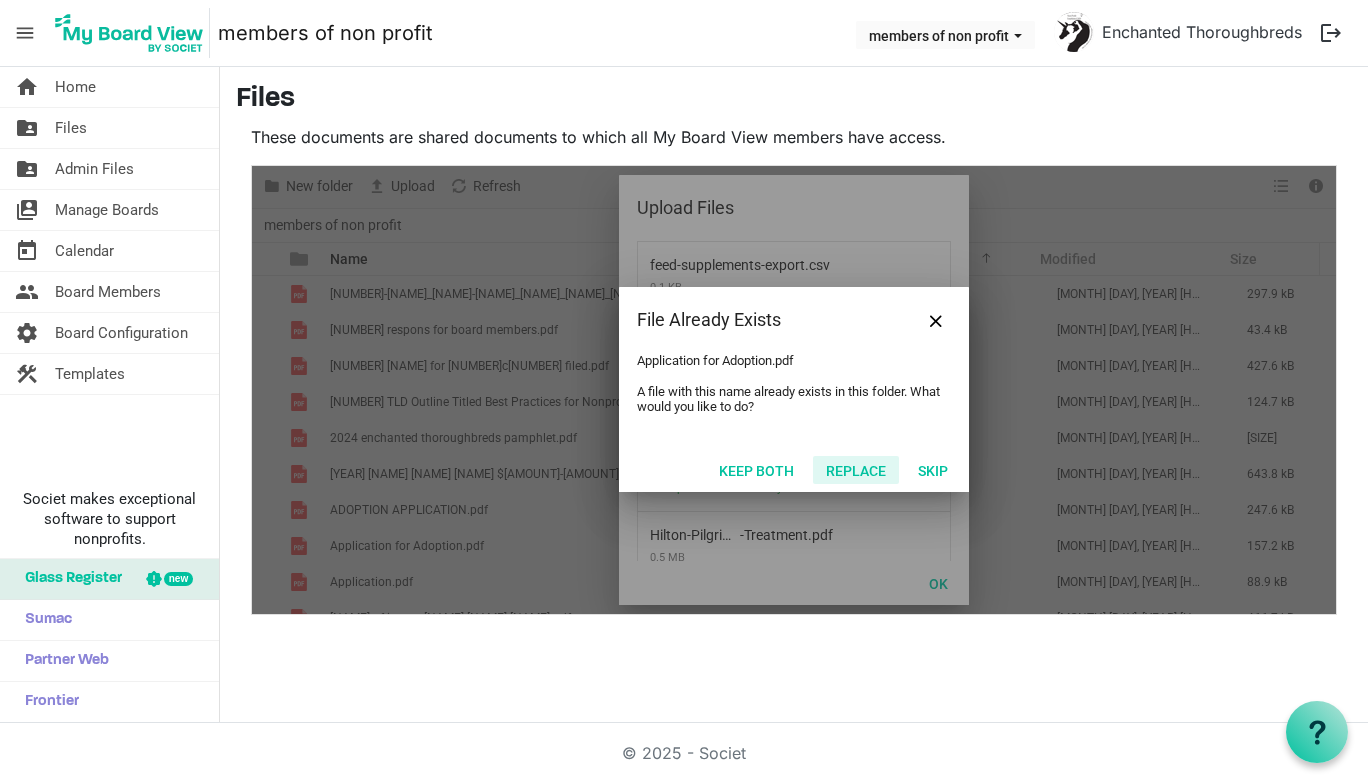 click on "Replace" at bounding box center [856, 470] 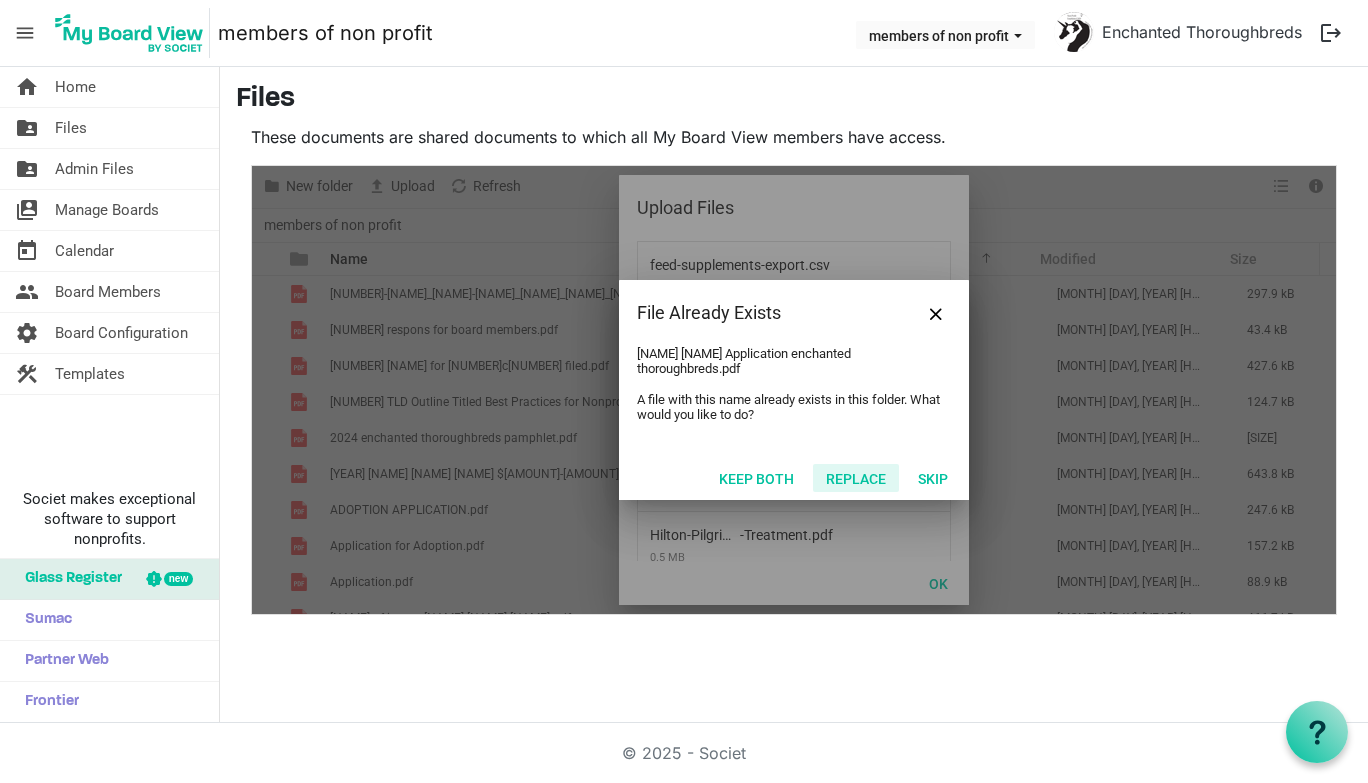 click on "Replace" at bounding box center (856, 478) 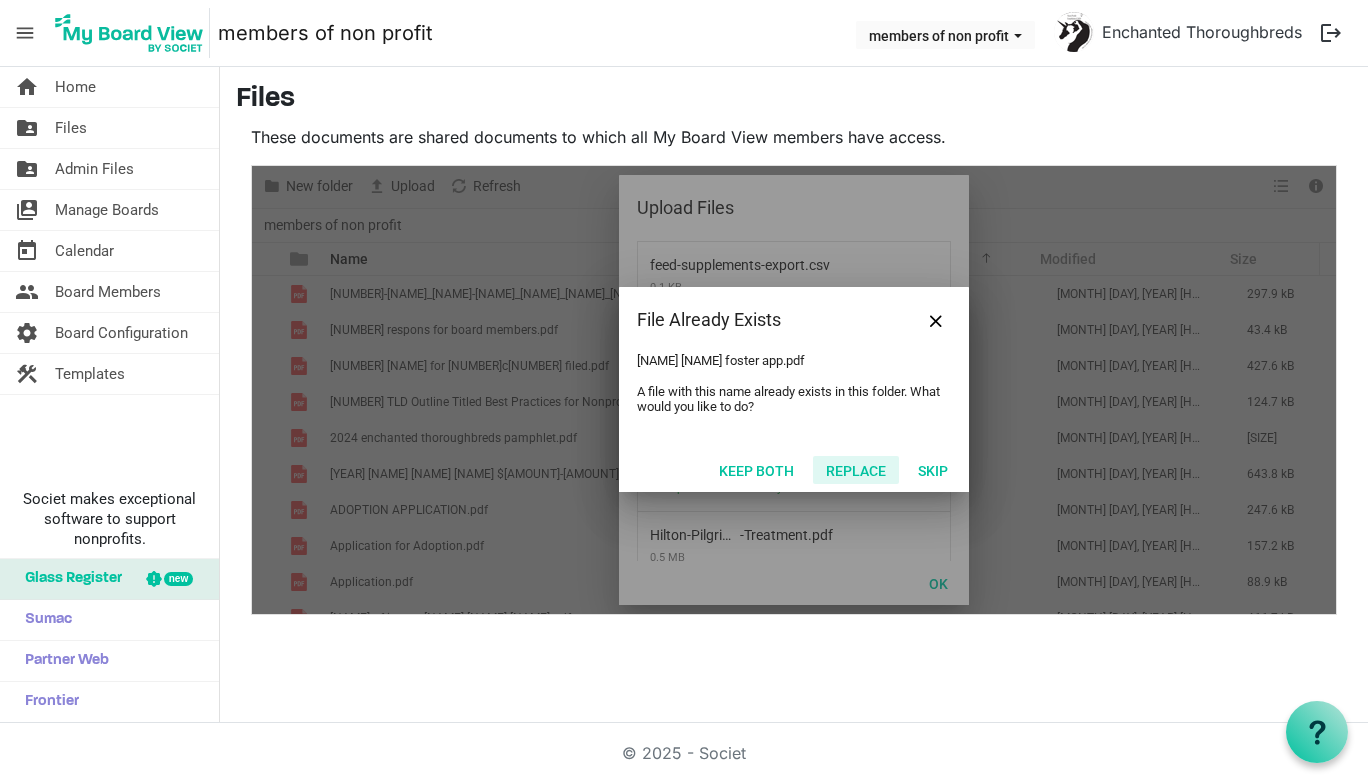 click on "Replace" at bounding box center (856, 470) 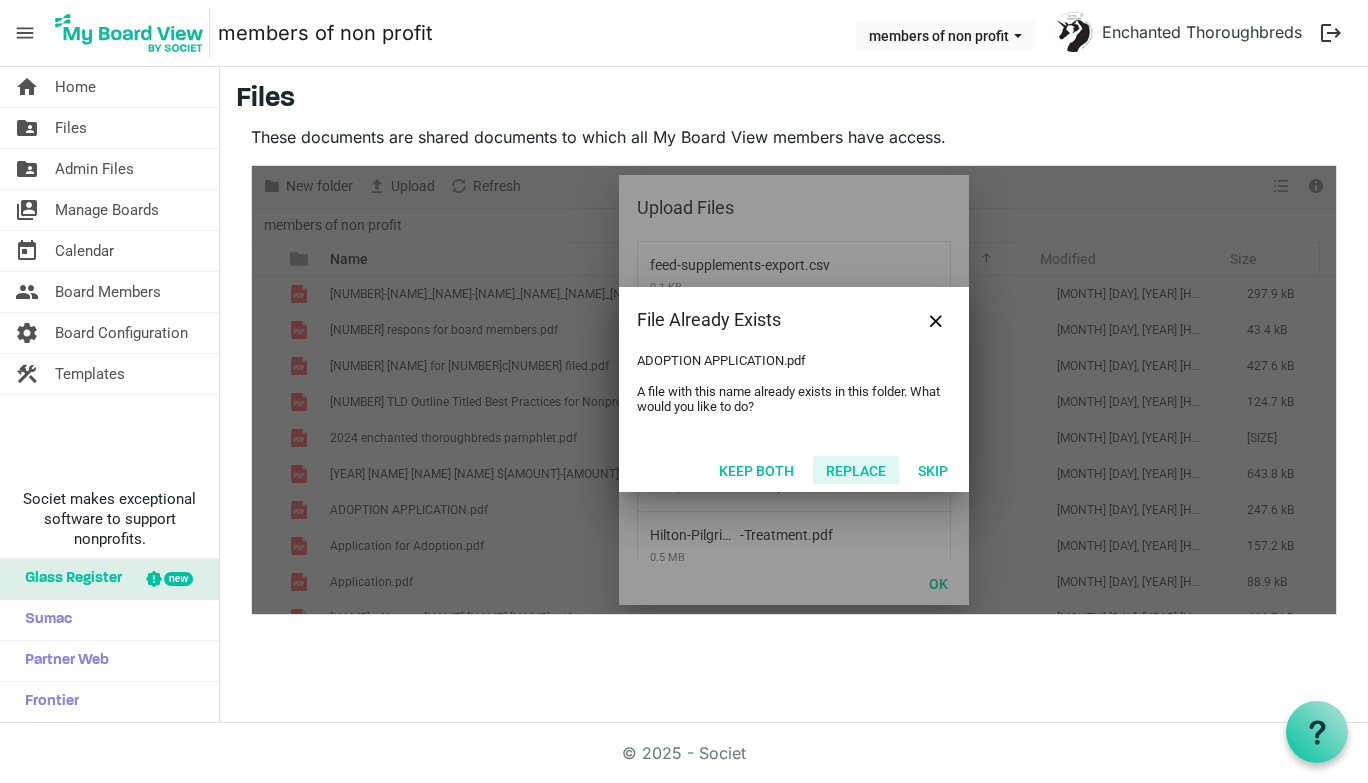 click on "Replace" at bounding box center (856, 470) 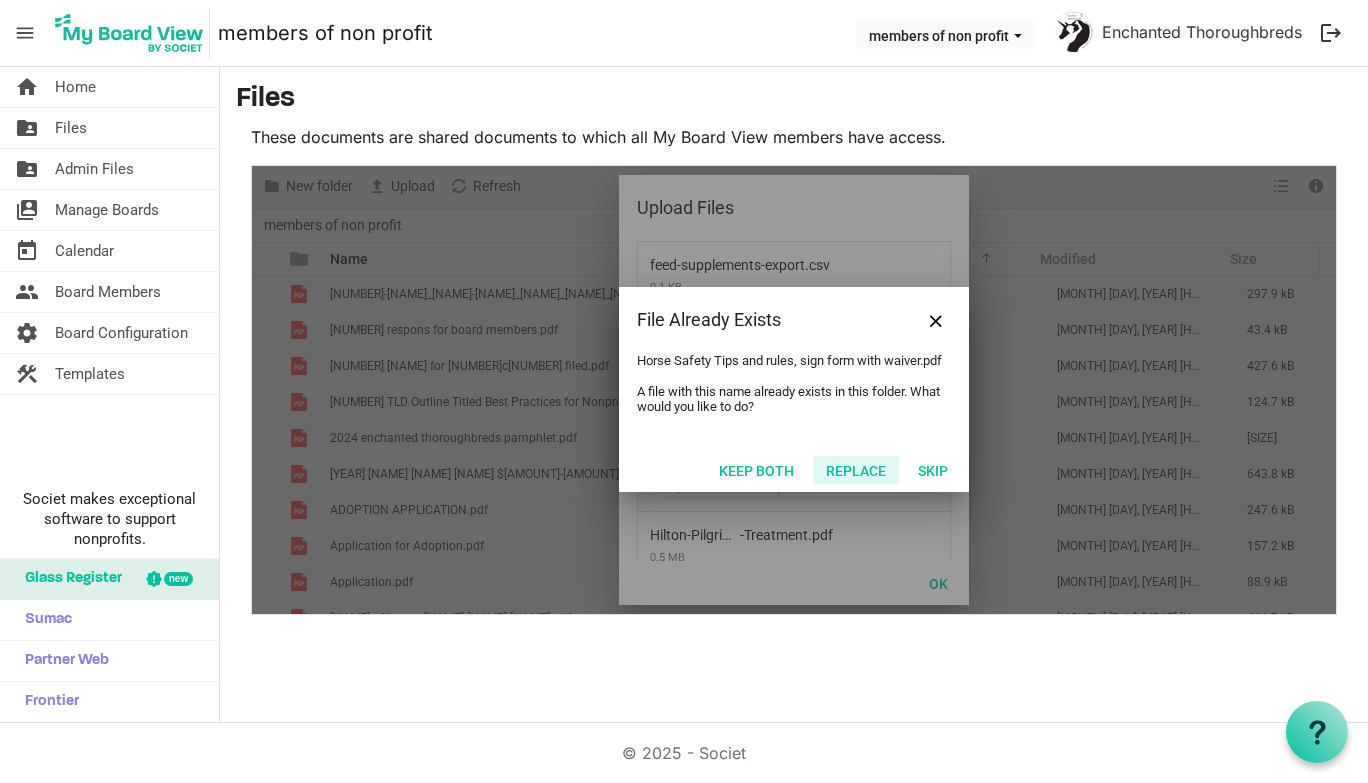 click on "Replace" at bounding box center [856, 470] 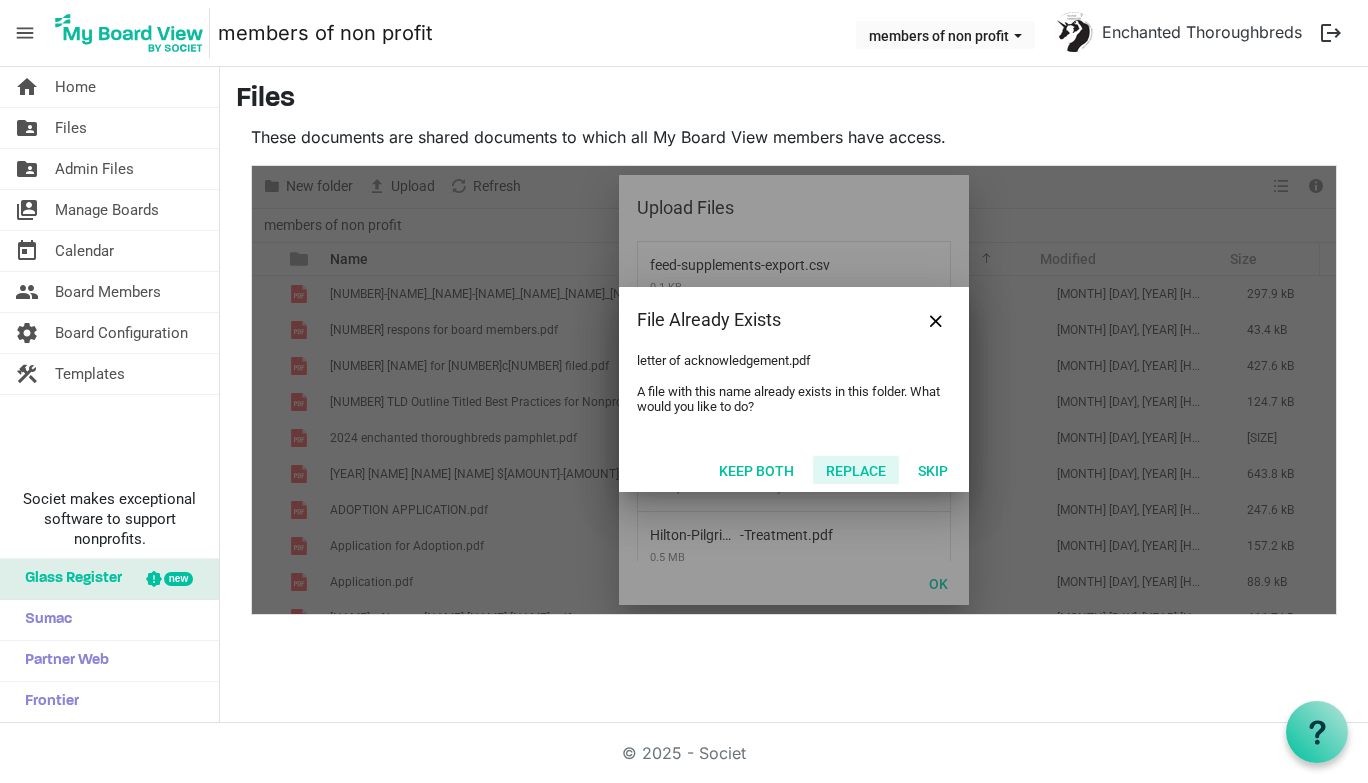 click on "Replace" at bounding box center (856, 470) 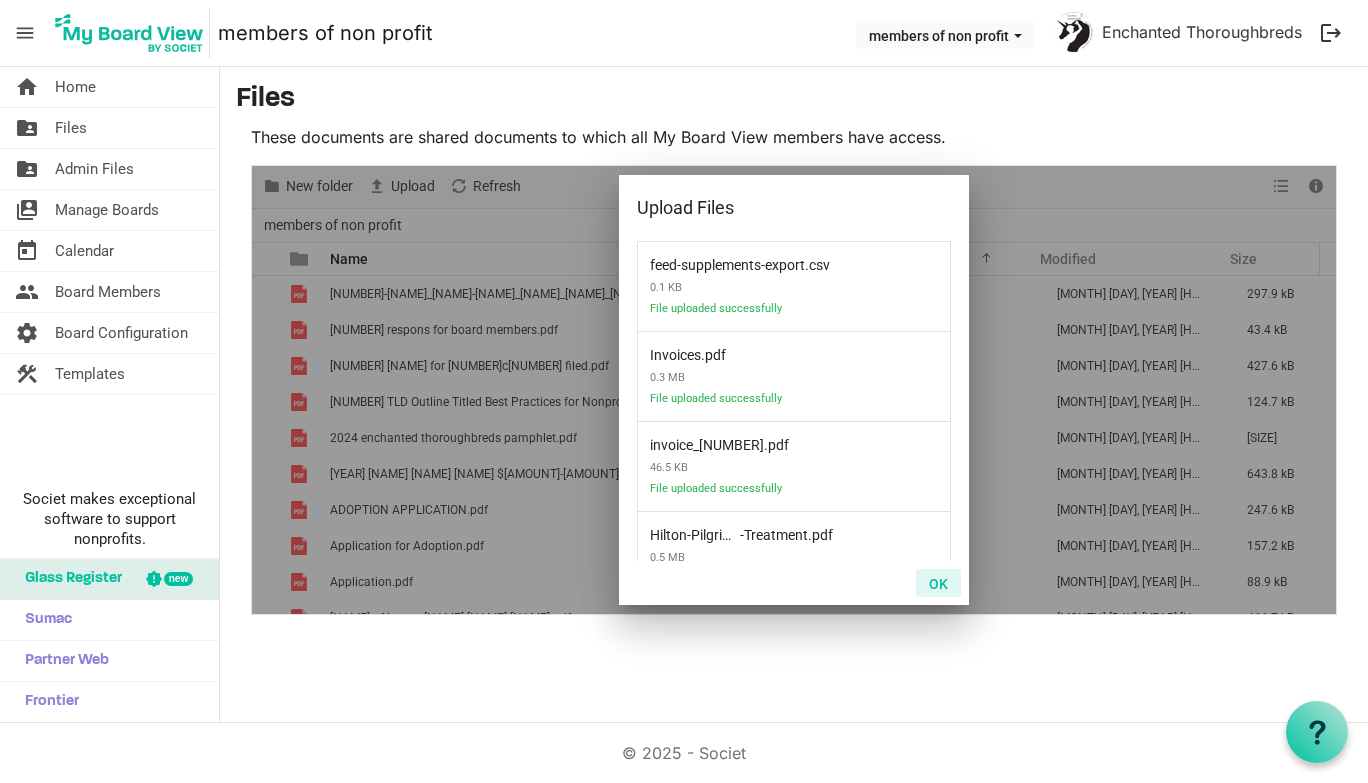 click on "OK" at bounding box center [938, 583] 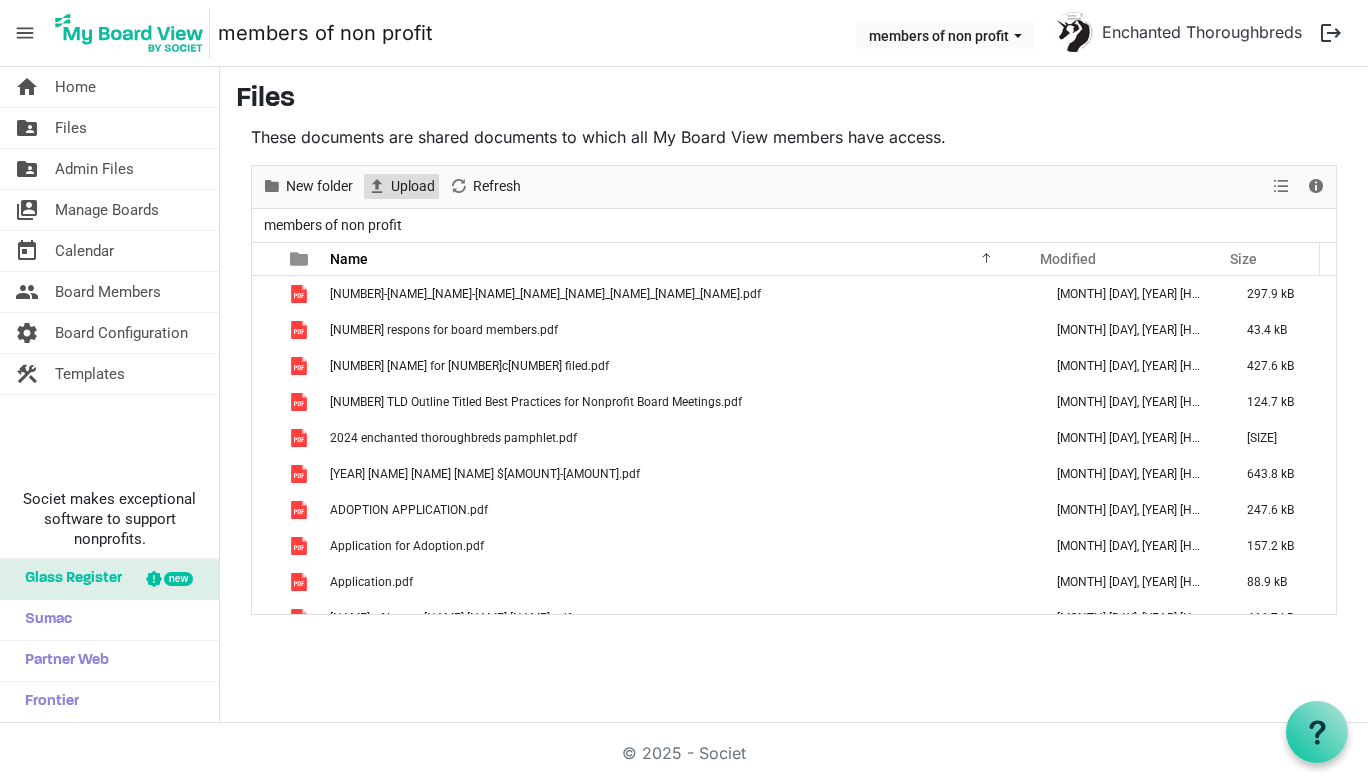 click on "Upload" at bounding box center (413, 186) 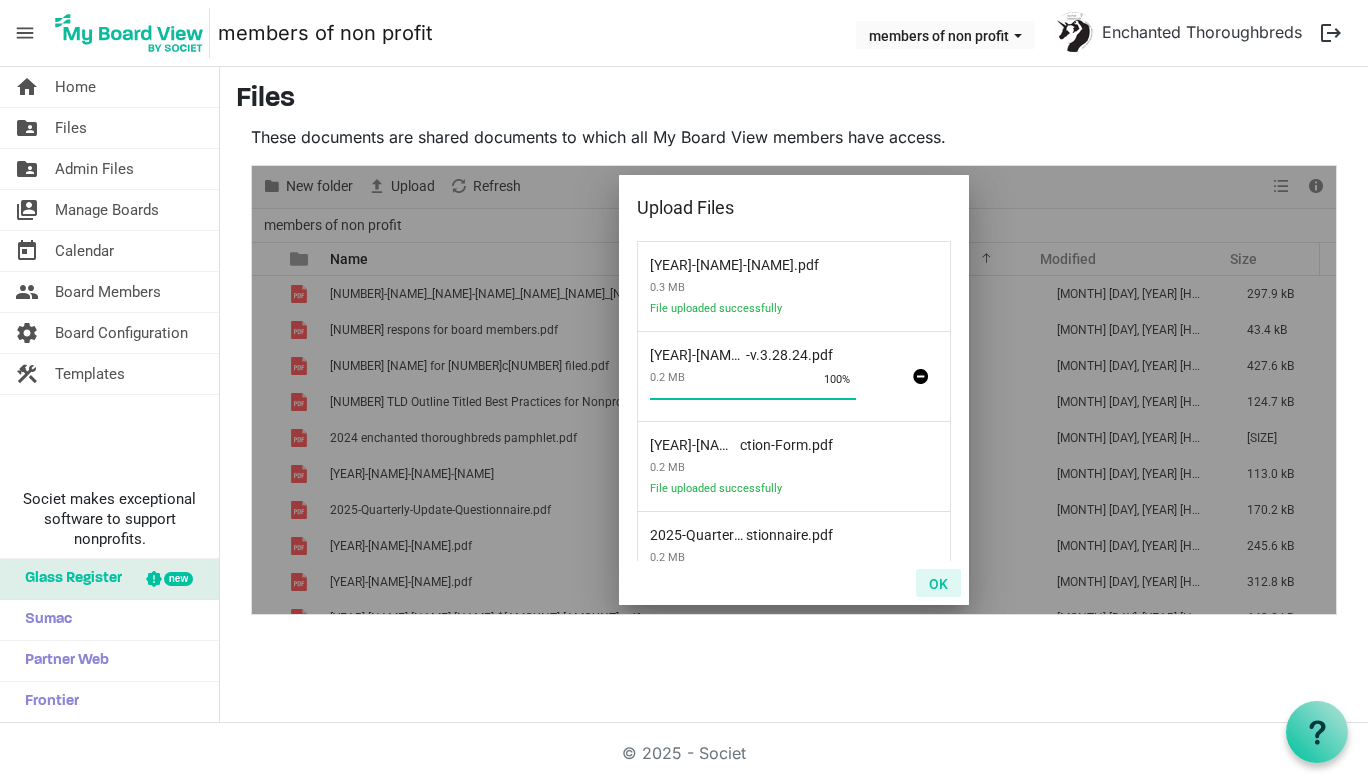click on "OK" at bounding box center [938, 583] 